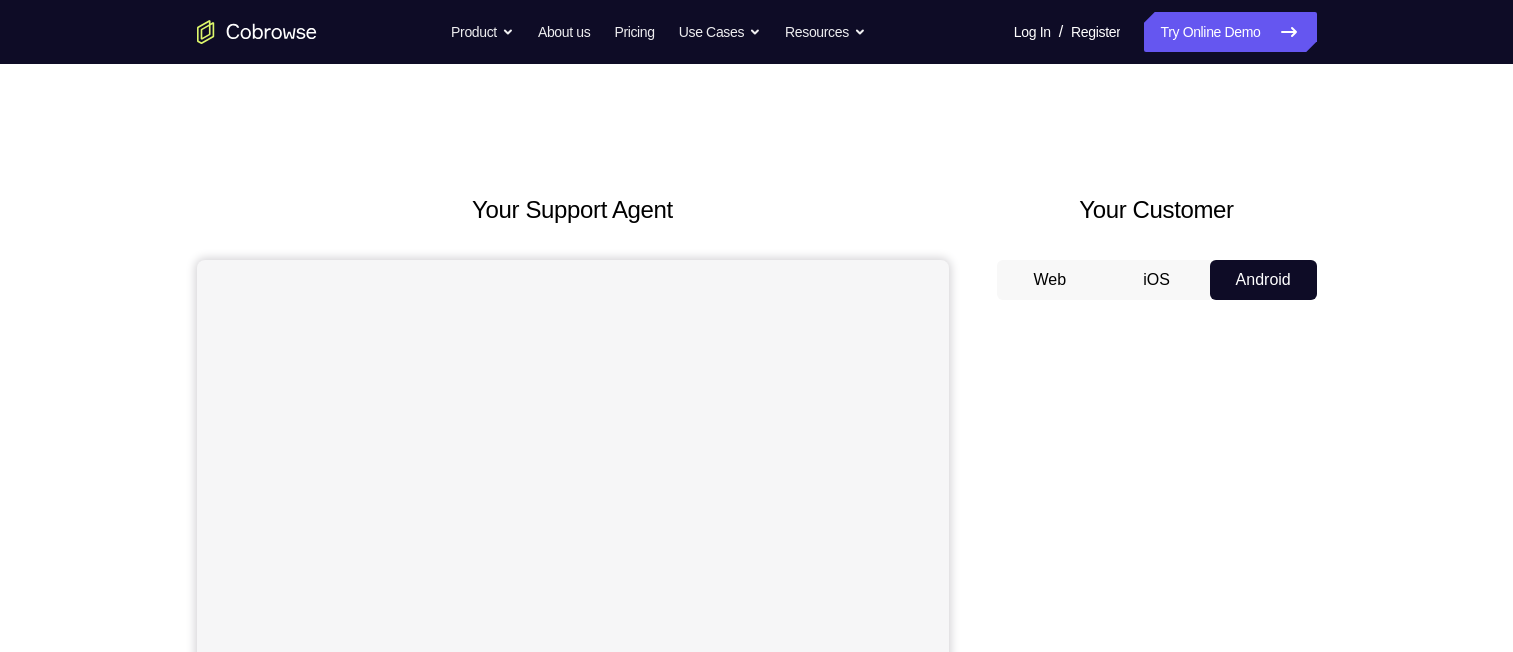 scroll, scrollTop: 0, scrollLeft: 0, axis: both 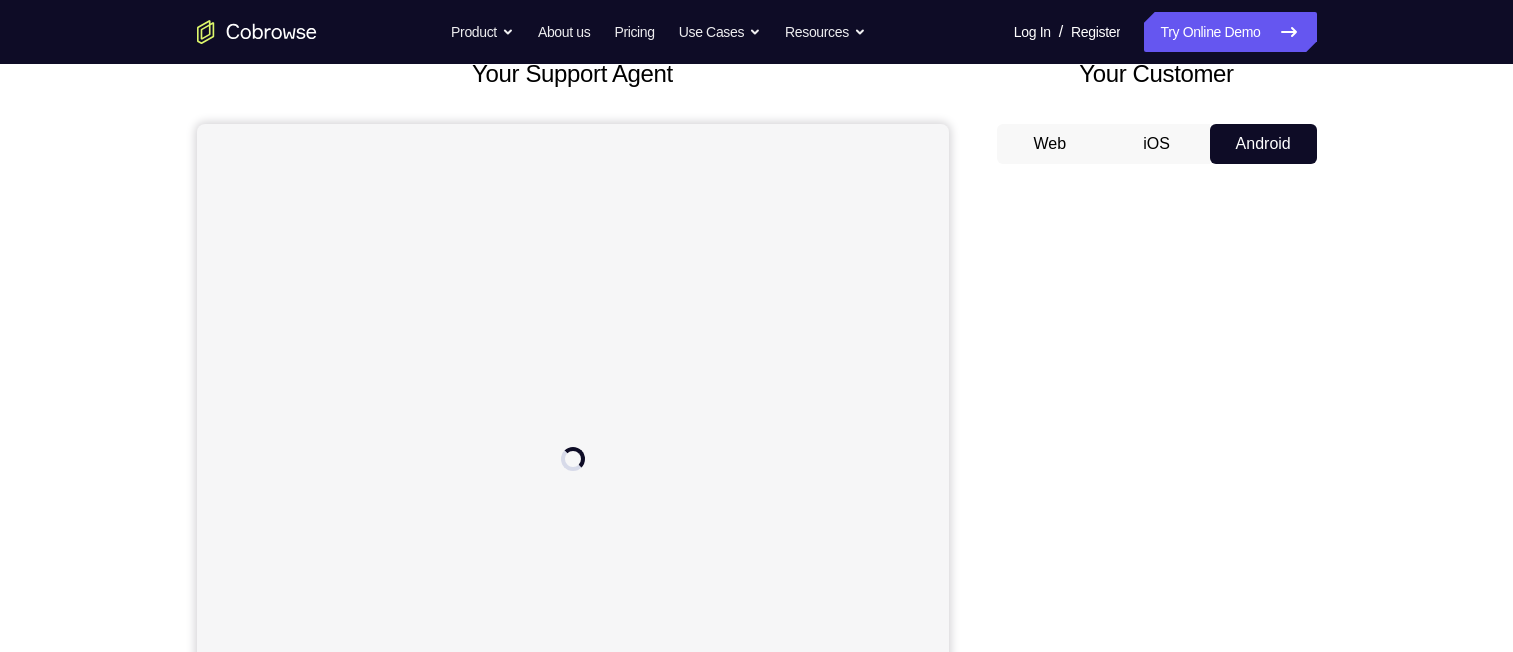 click on "iOS" at bounding box center [1156, 144] 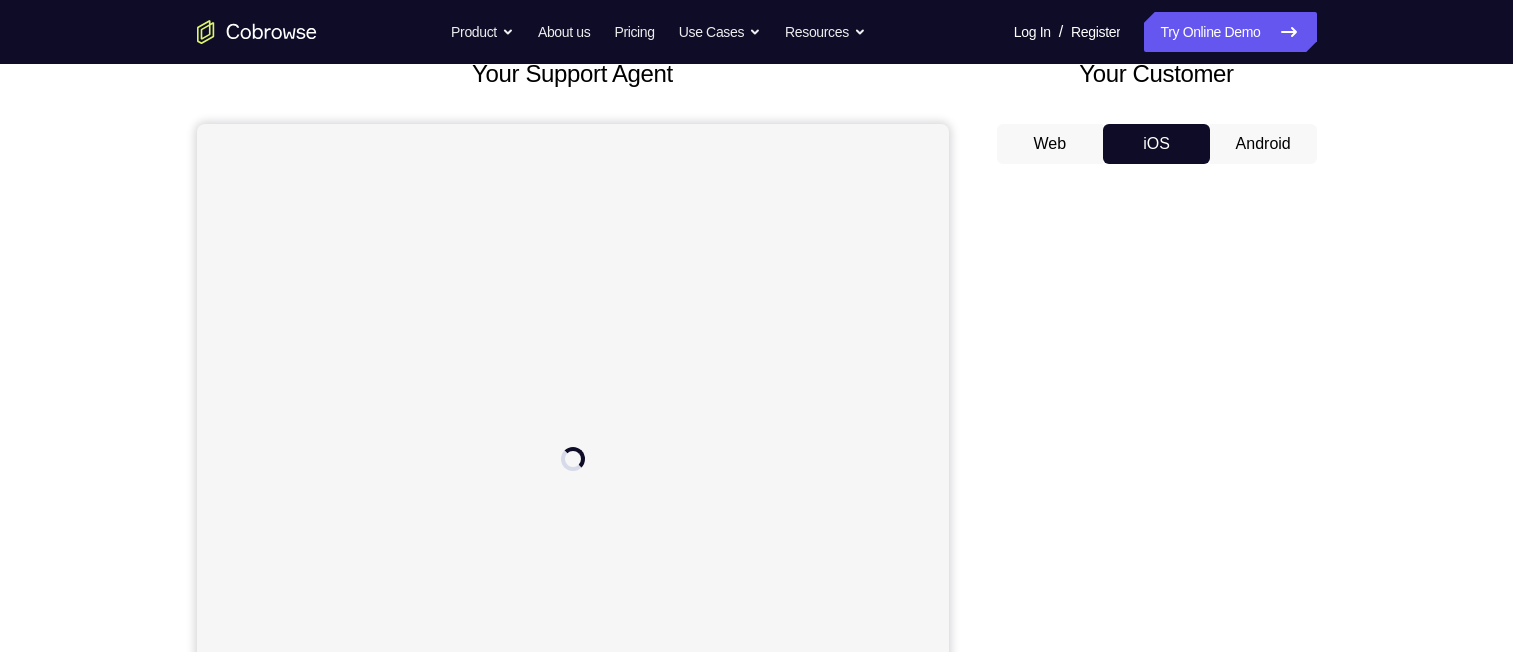click on "Android" at bounding box center [1263, 144] 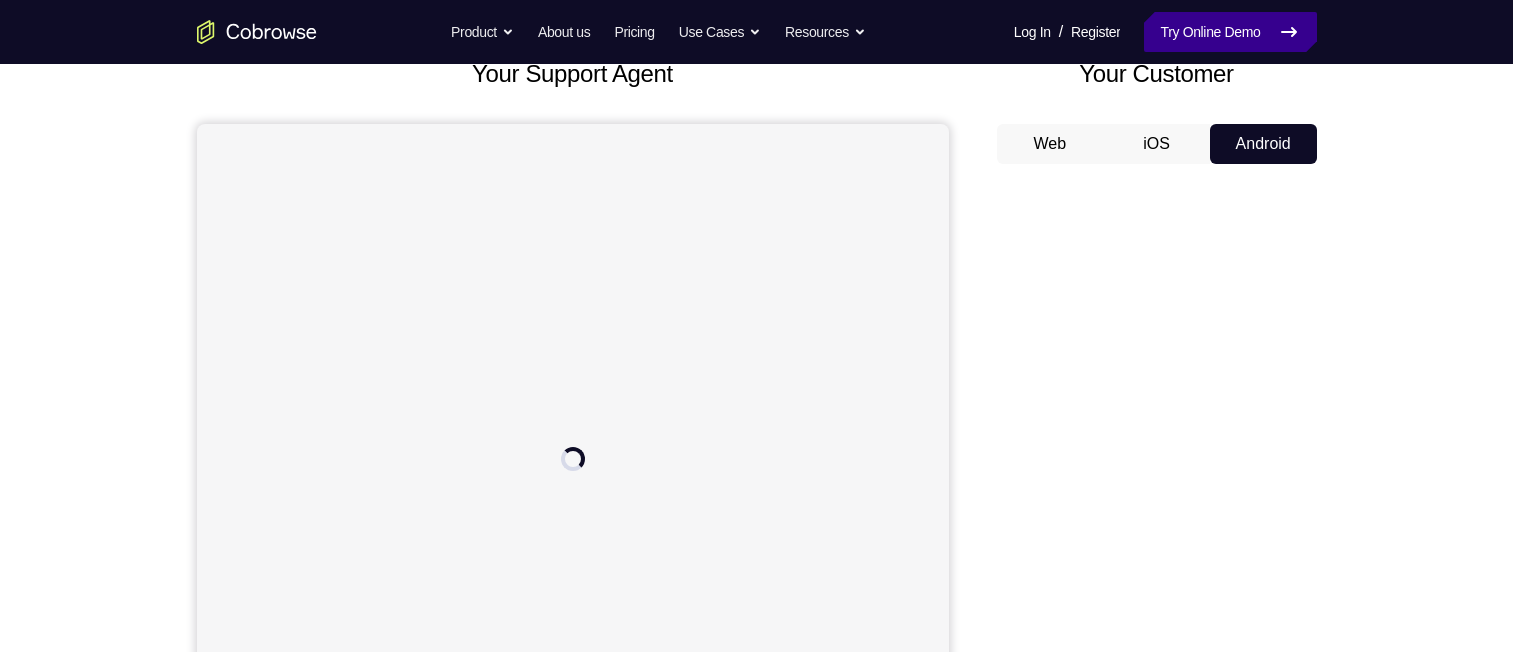 click on "Try Online Demo" at bounding box center [1230, 32] 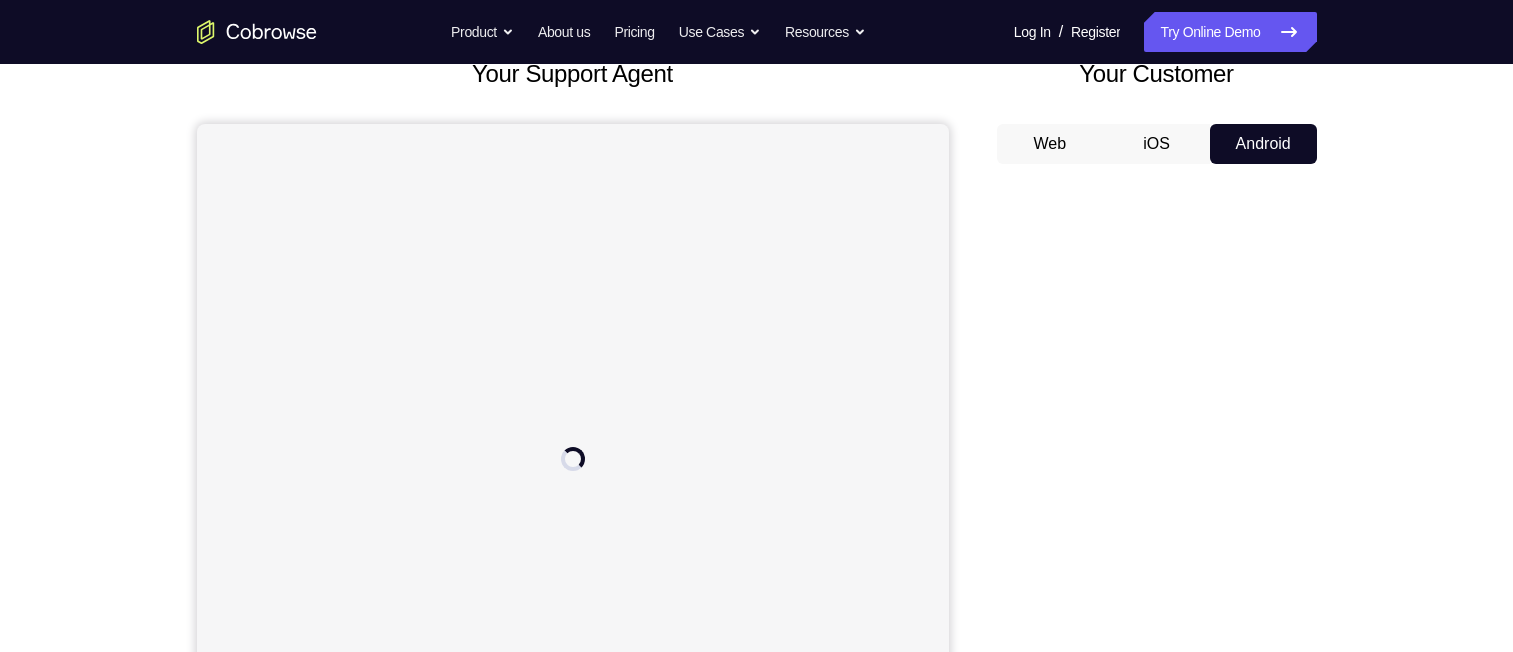 click on "iOS" at bounding box center [1156, 144] 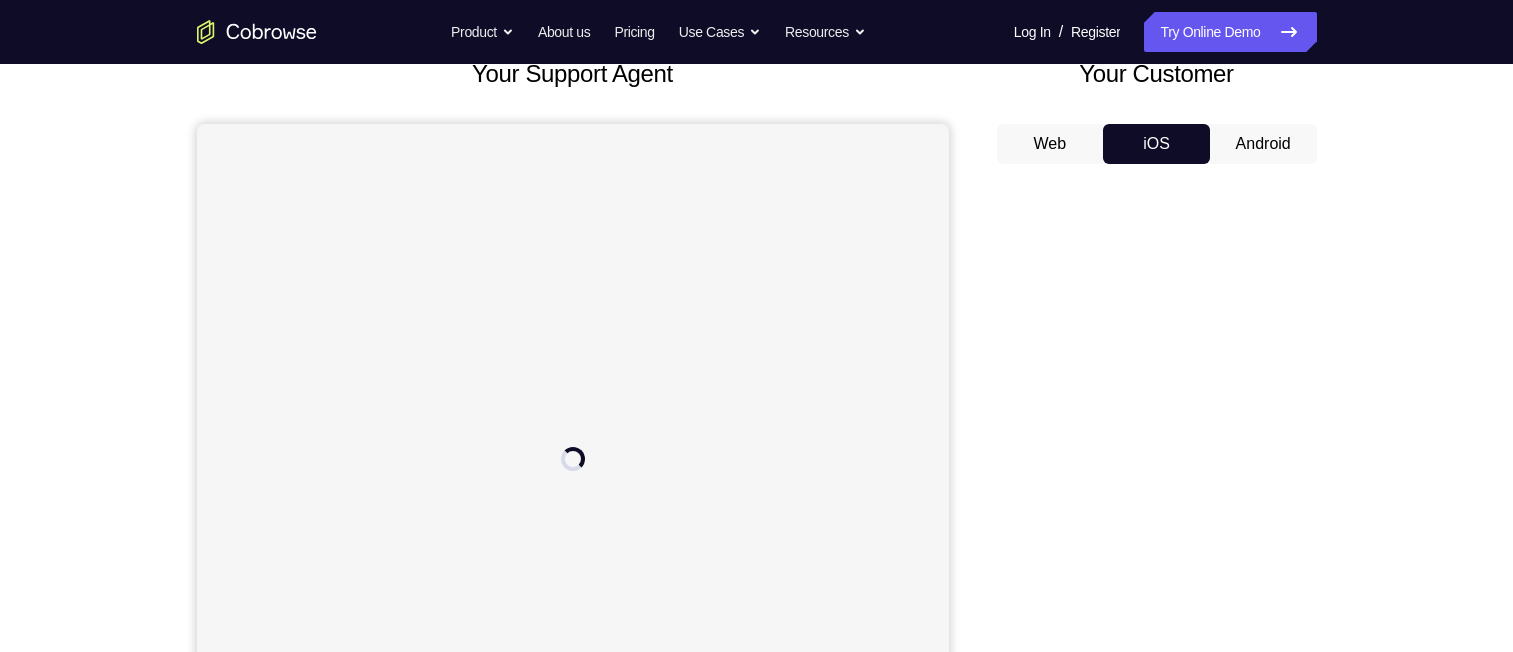 click on "Android" at bounding box center (1263, 144) 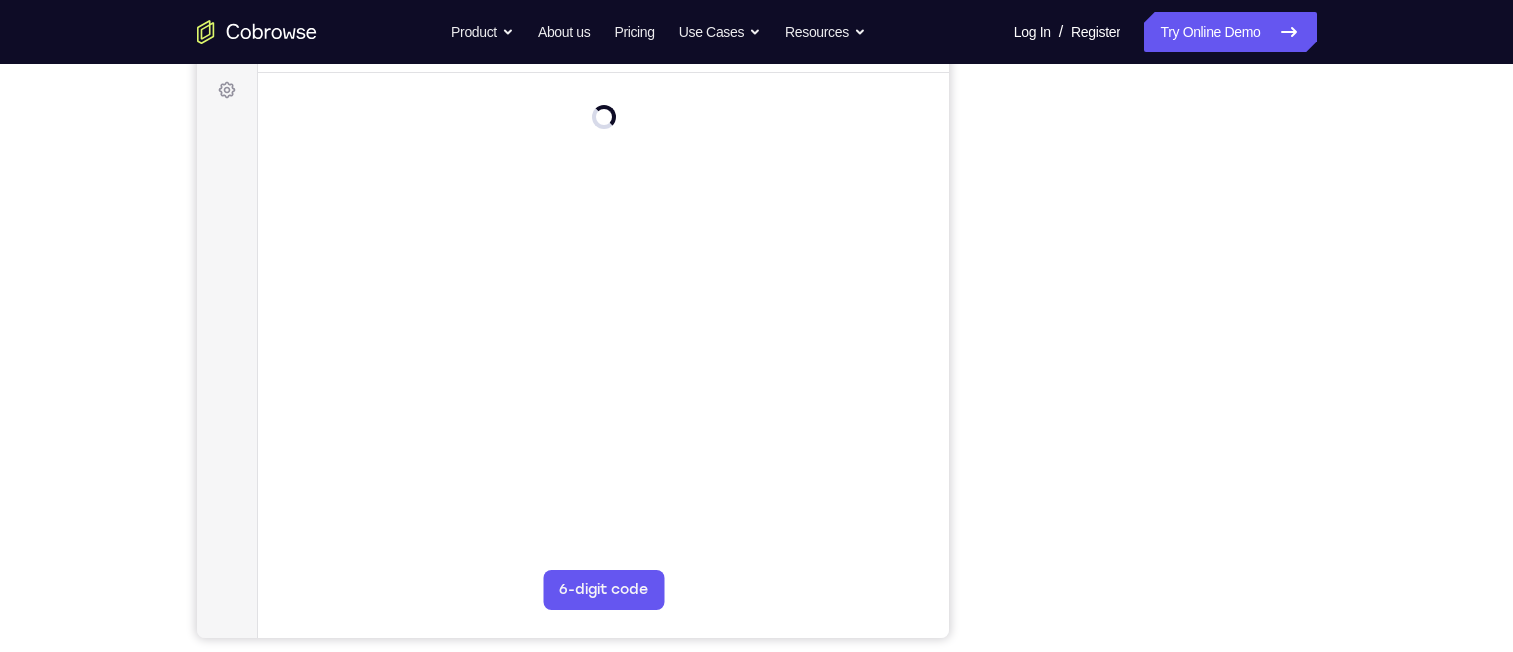 scroll, scrollTop: 307, scrollLeft: 0, axis: vertical 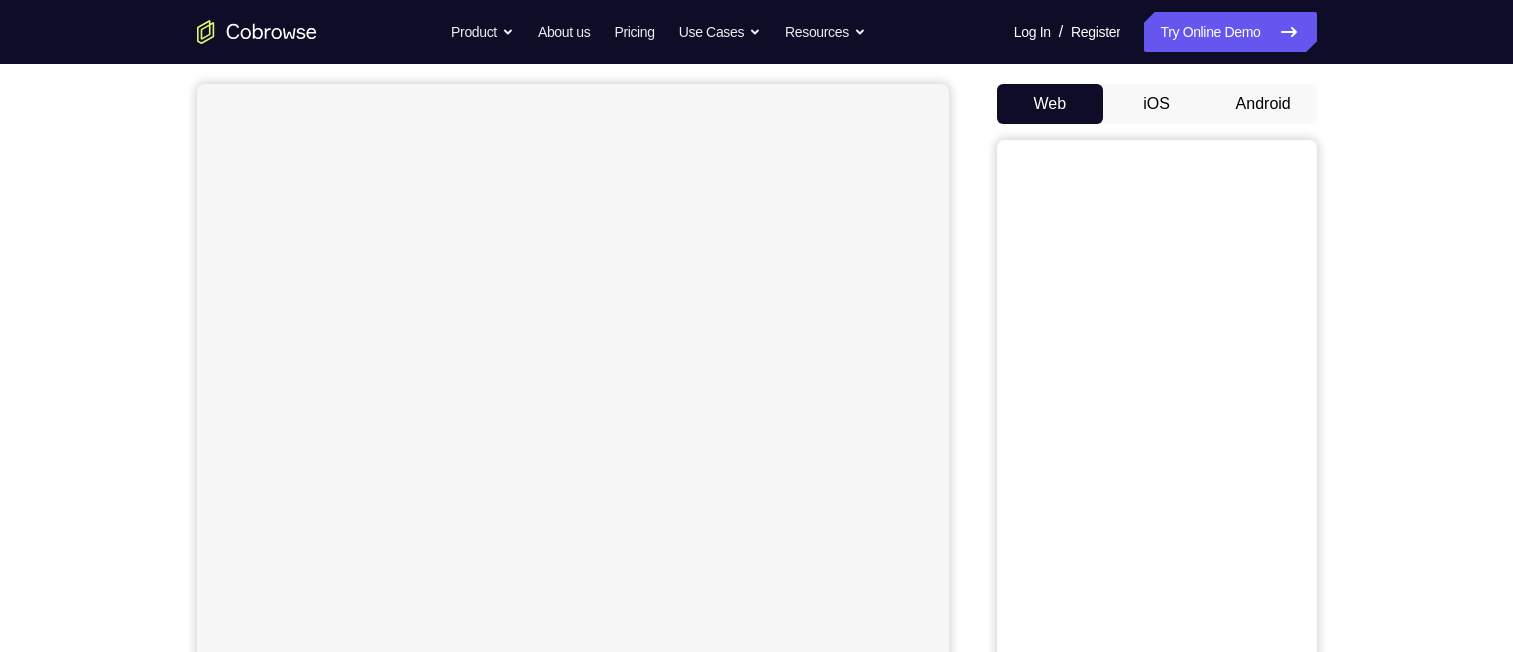 click on "Android" at bounding box center (1263, 104) 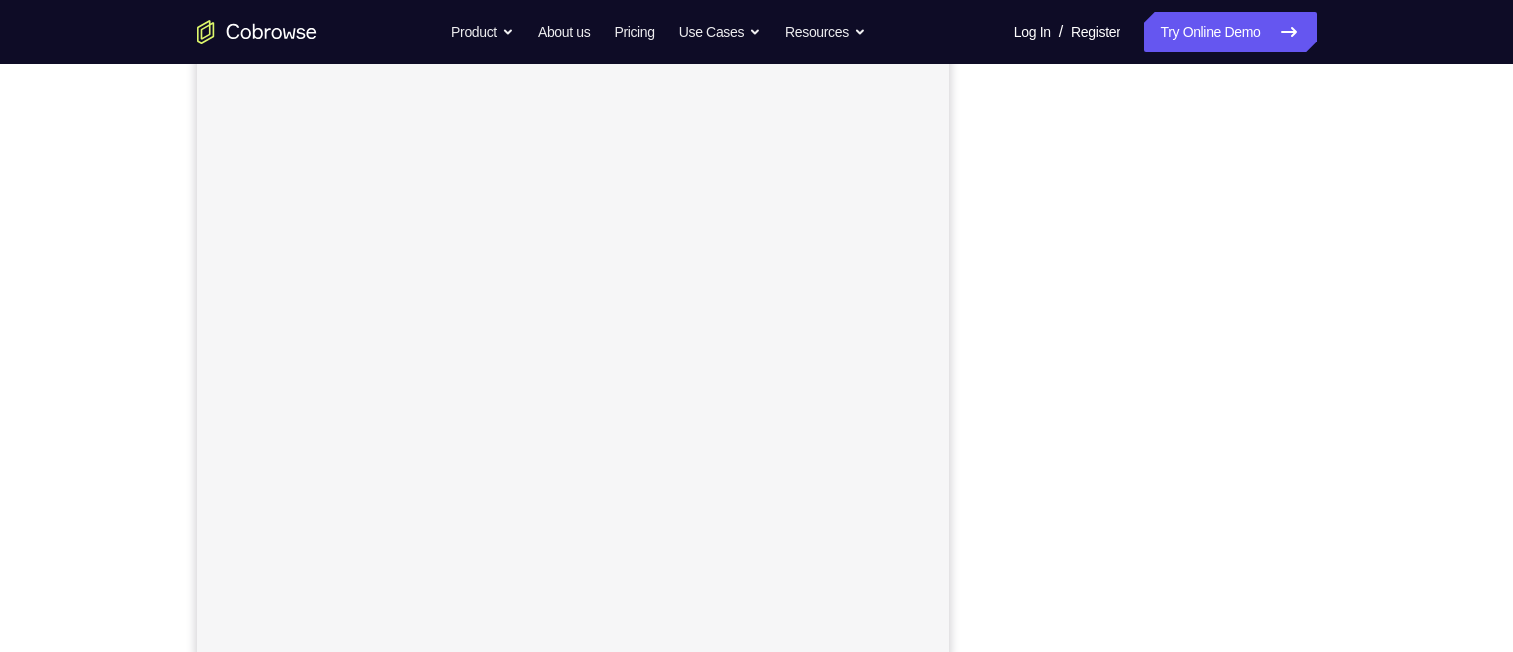 scroll, scrollTop: 270, scrollLeft: 0, axis: vertical 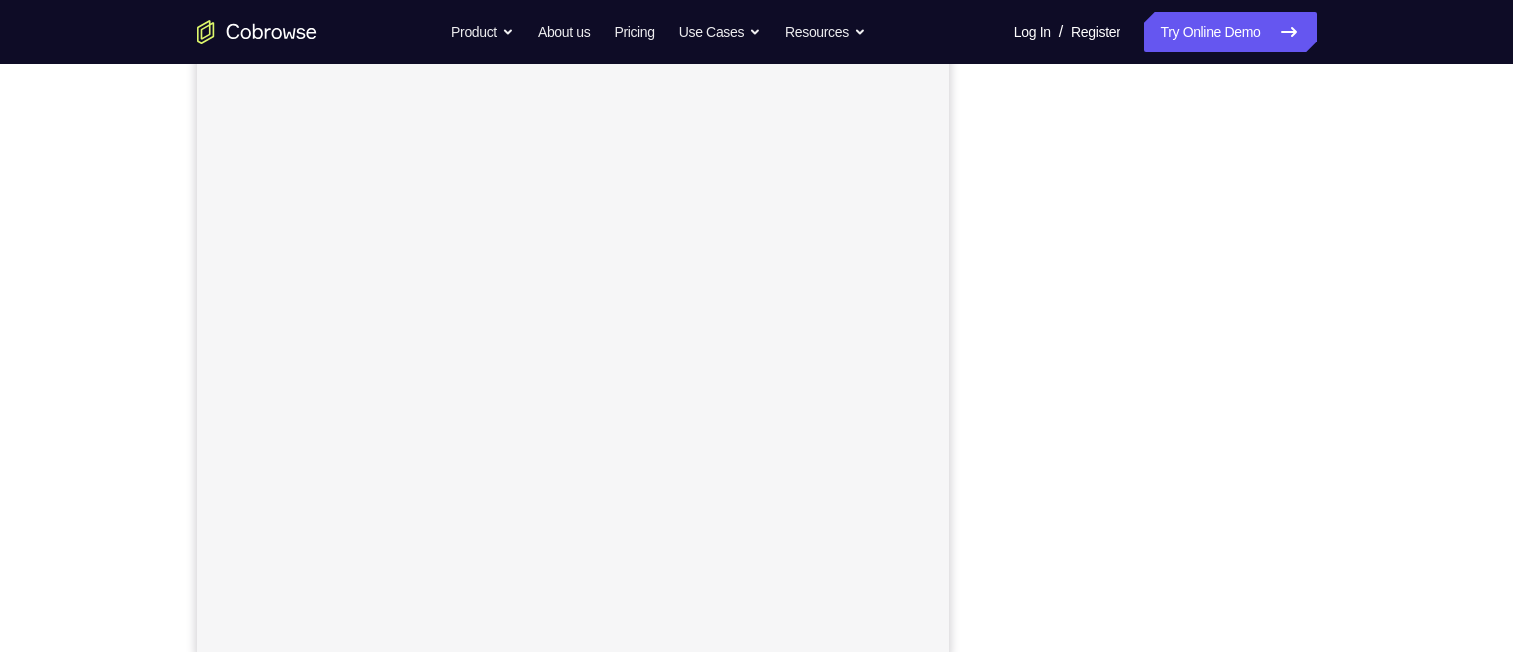 drag, startPoint x: 915, startPoint y: 8, endPoint x: 0, endPoint y: 250, distance: 946.4613 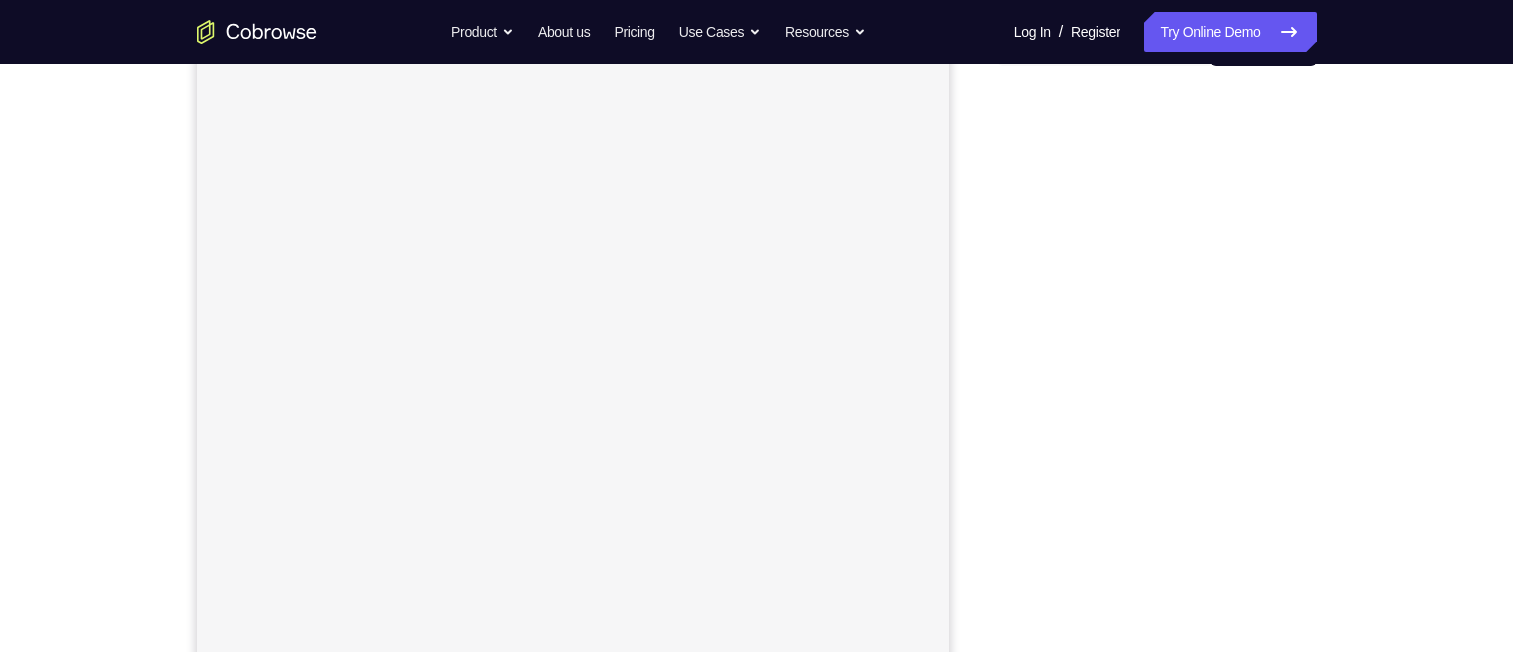 scroll, scrollTop: 174, scrollLeft: 0, axis: vertical 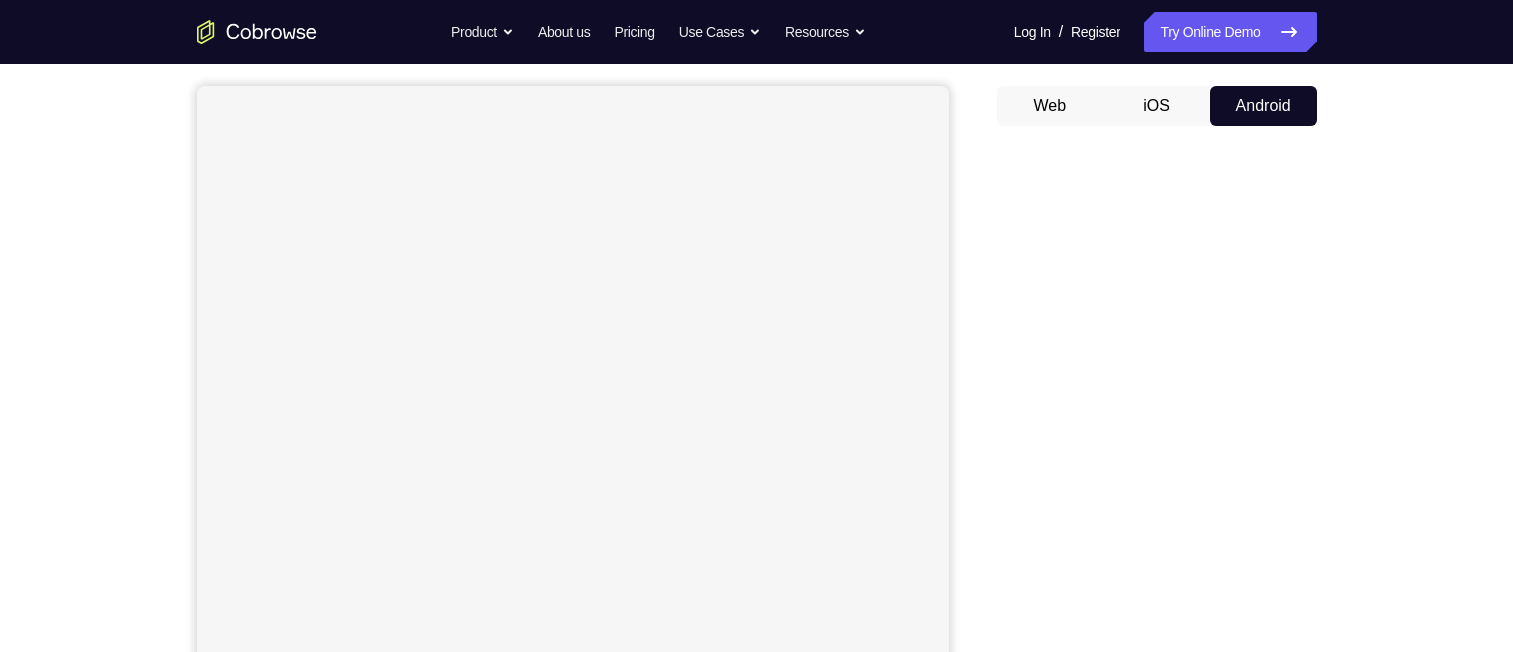 click on "iOS" at bounding box center [1156, 106] 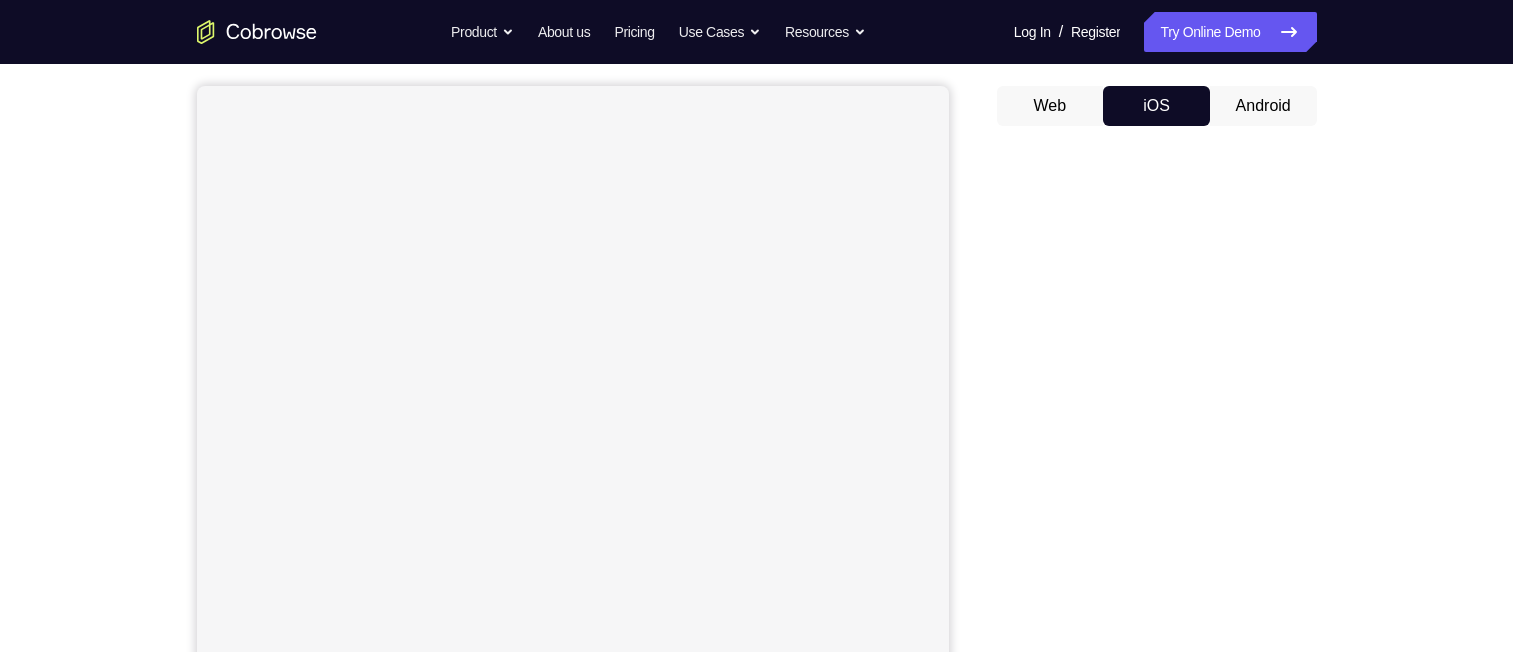 click on "Android" at bounding box center [1263, 106] 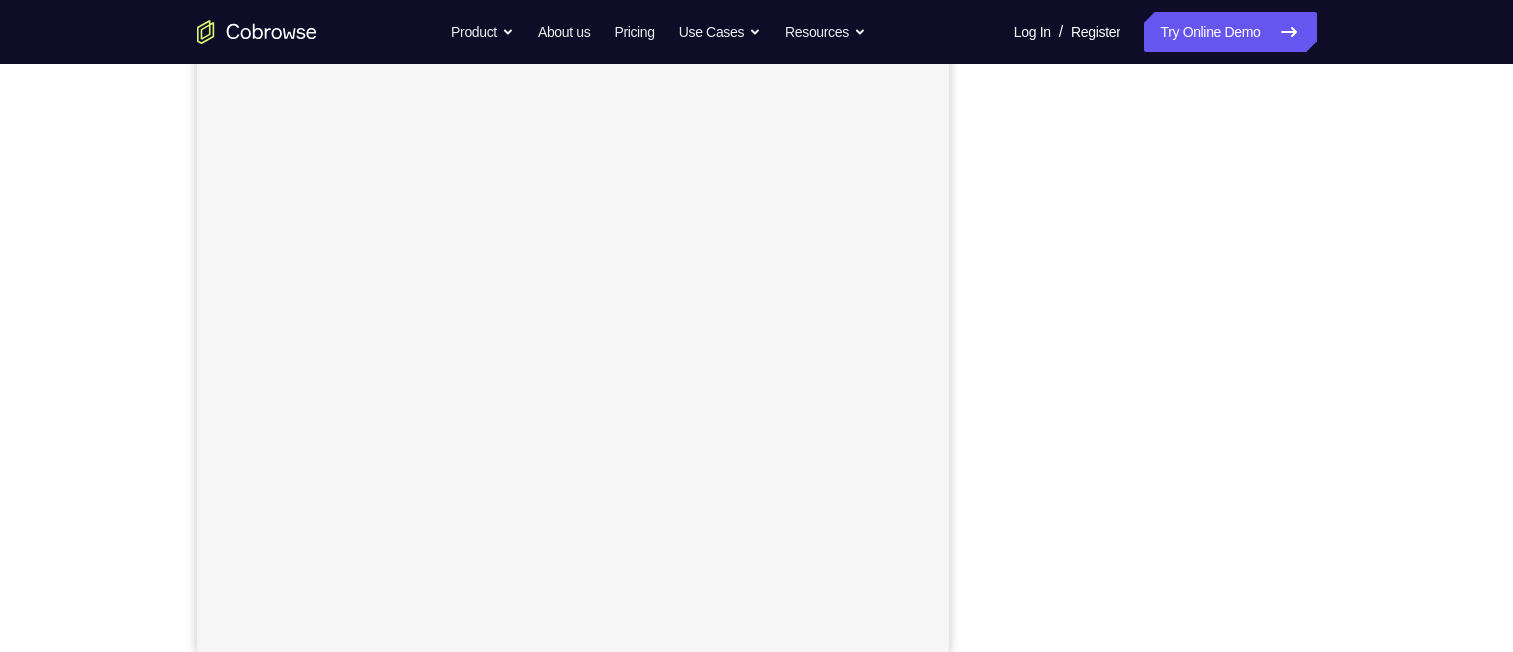 scroll, scrollTop: 190, scrollLeft: 0, axis: vertical 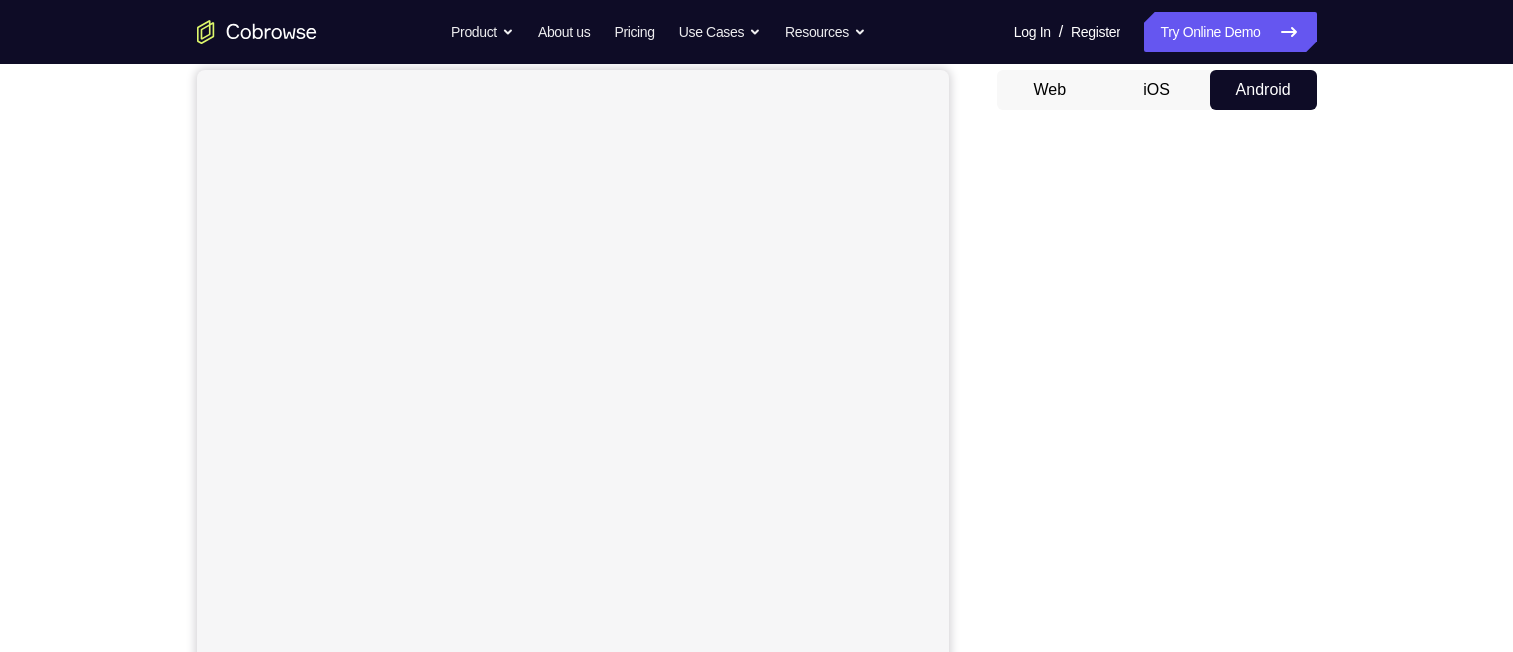 click on "Web" at bounding box center (1050, 90) 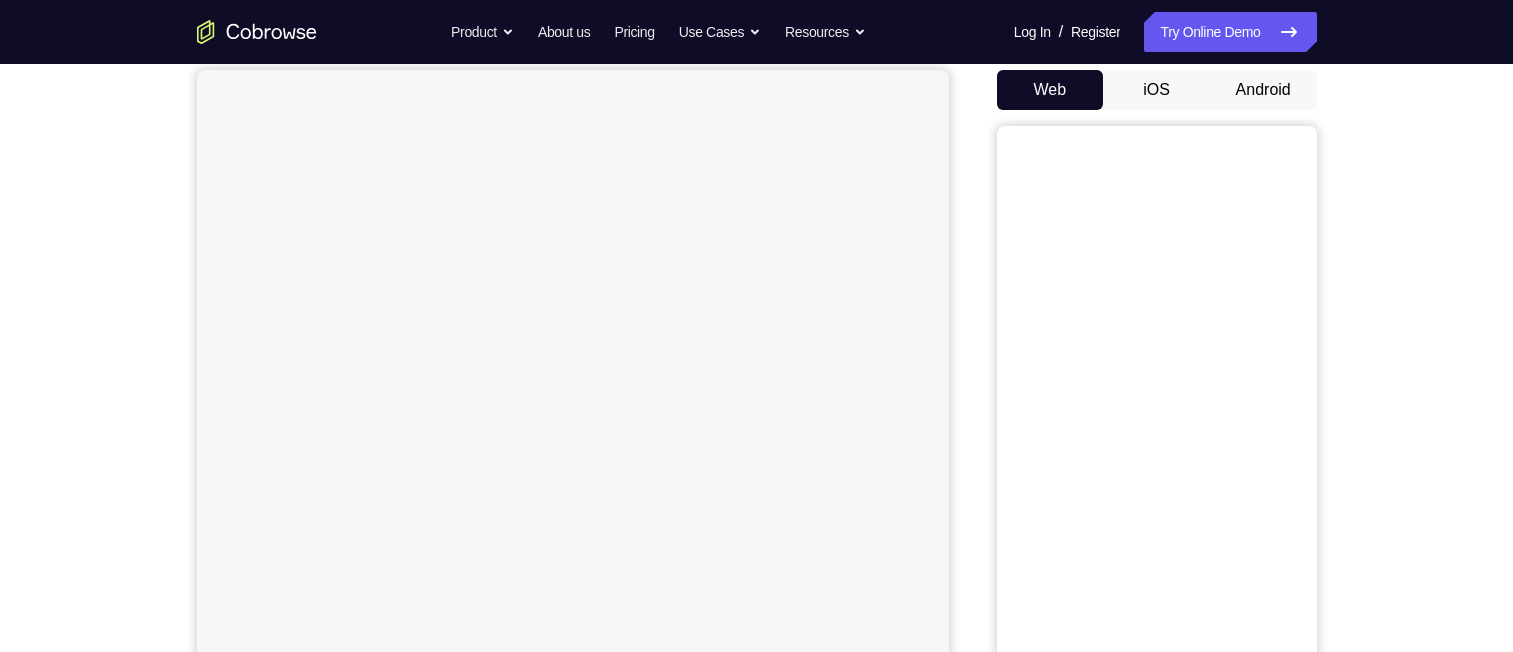 click on "Android" at bounding box center (1263, 90) 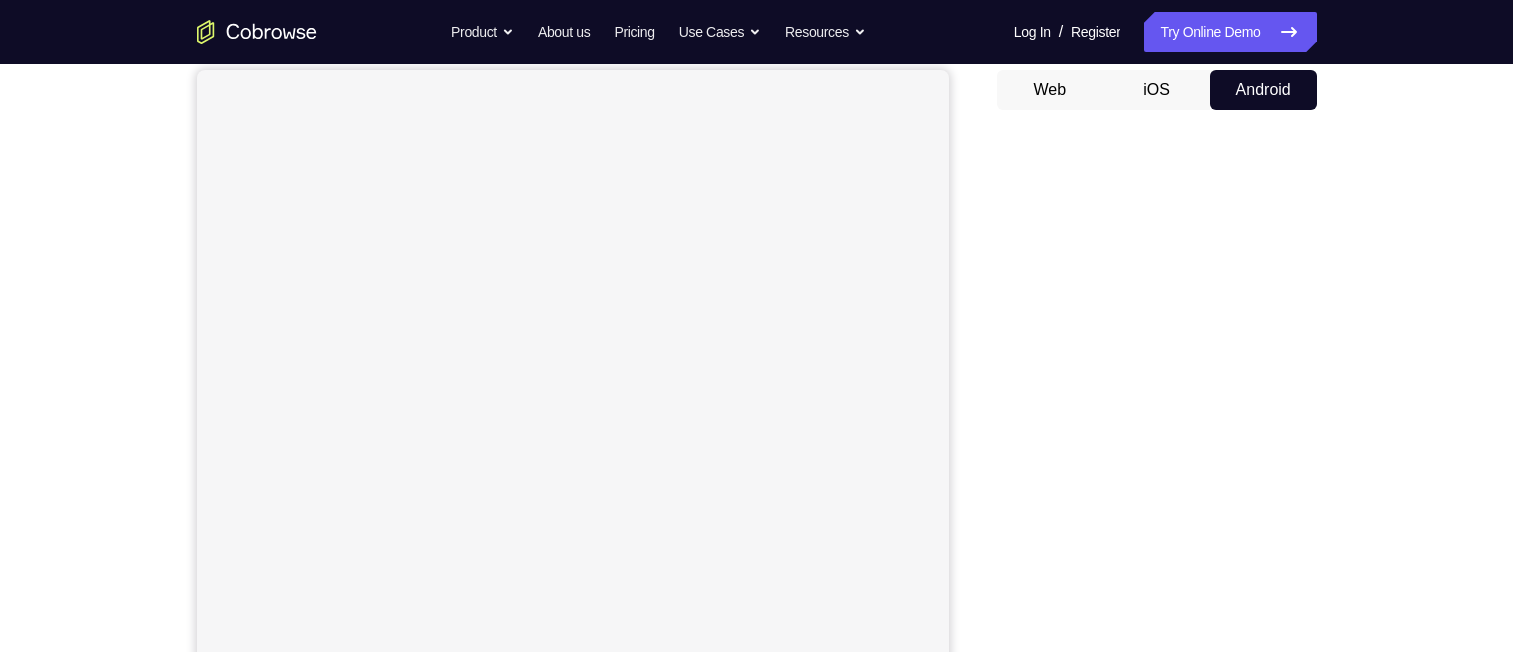 click on "iOS" at bounding box center [1156, 90] 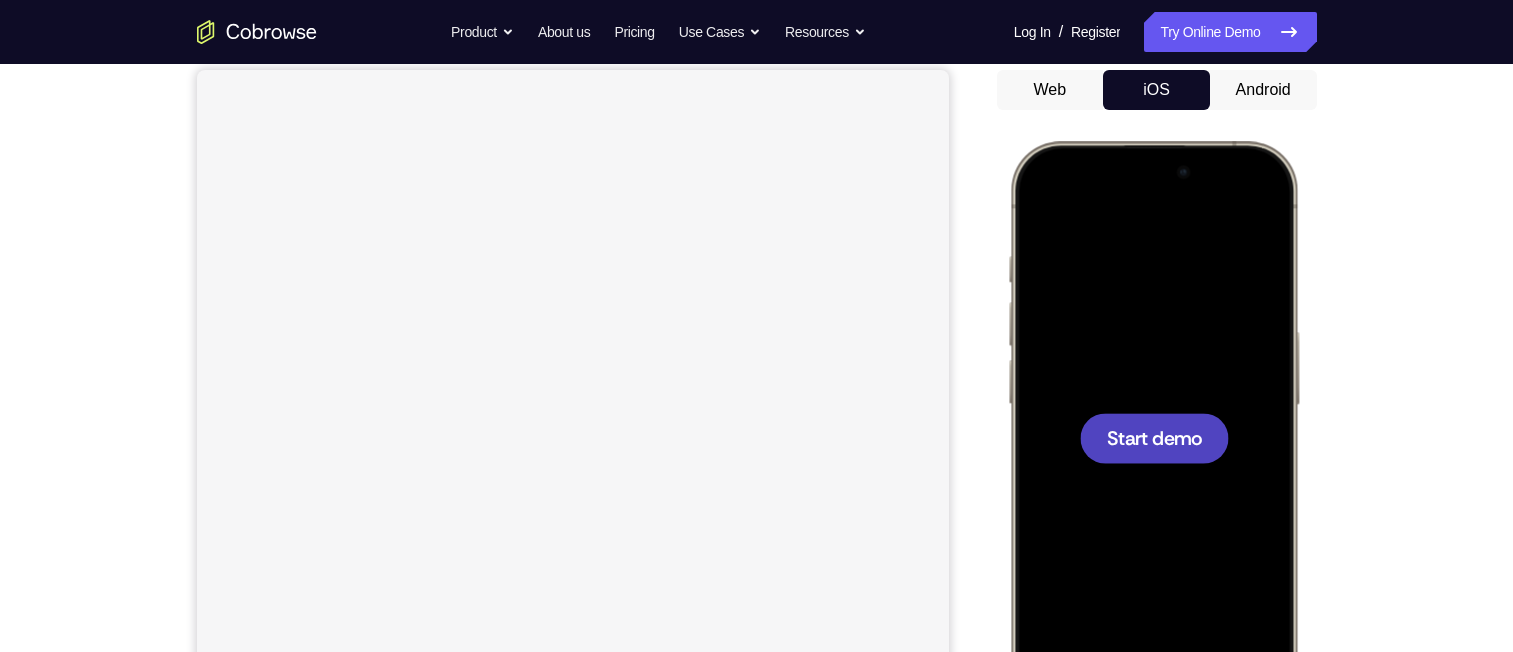 click on "Start demo" at bounding box center [1153, 437] 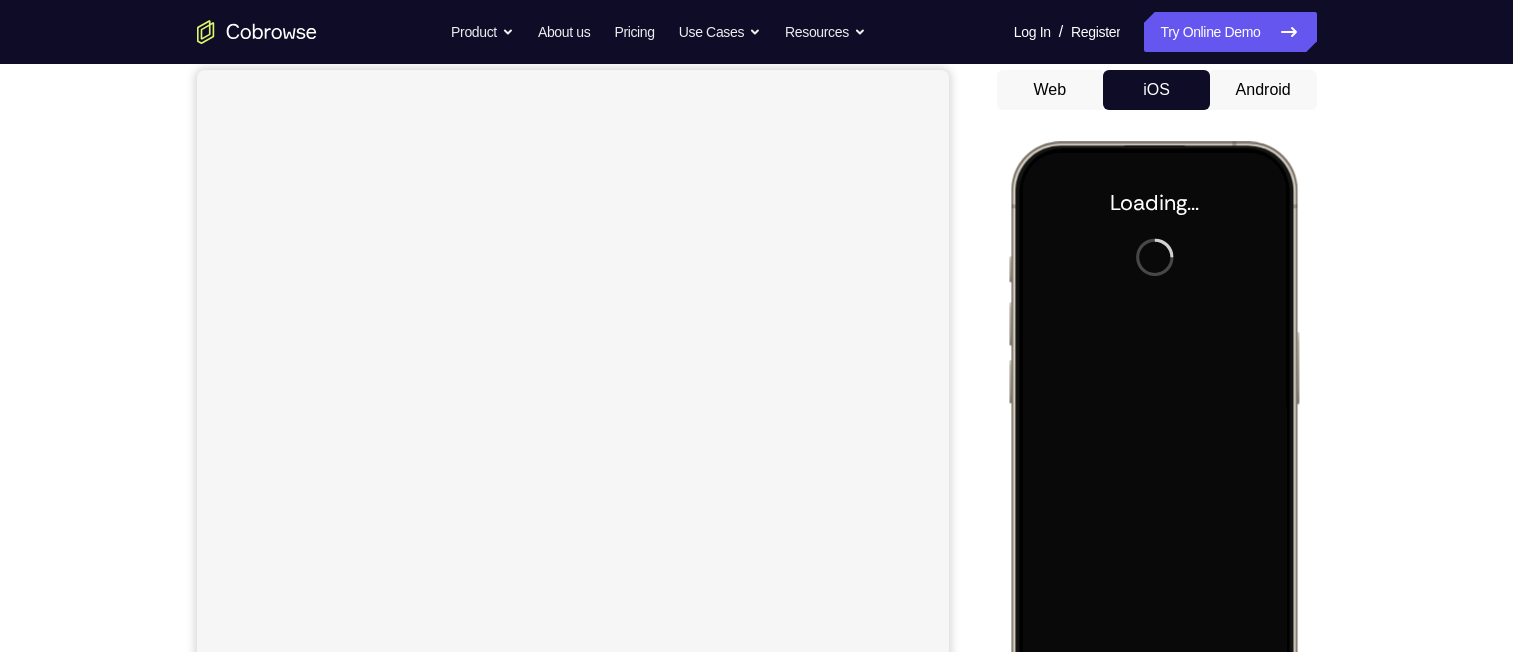 click on "Android" at bounding box center [1263, 90] 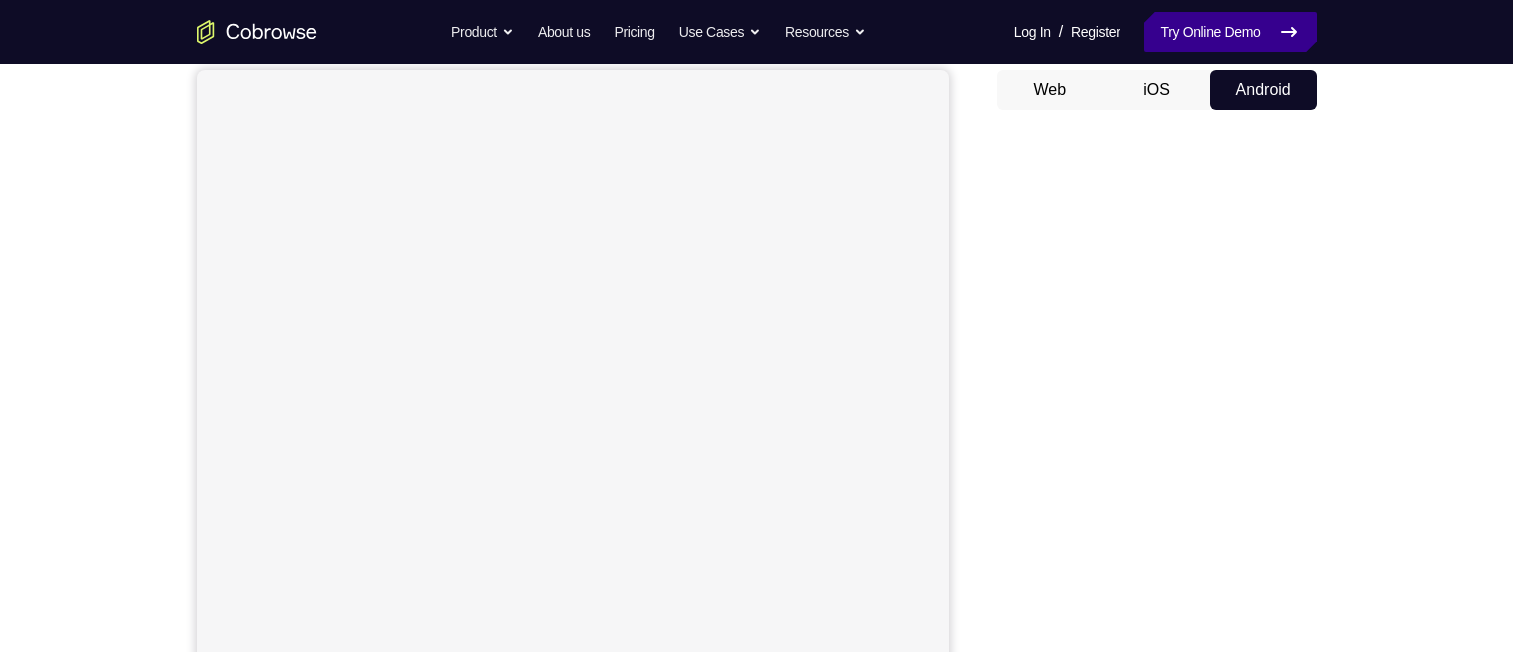click on "Try Online Demo" at bounding box center (1230, 32) 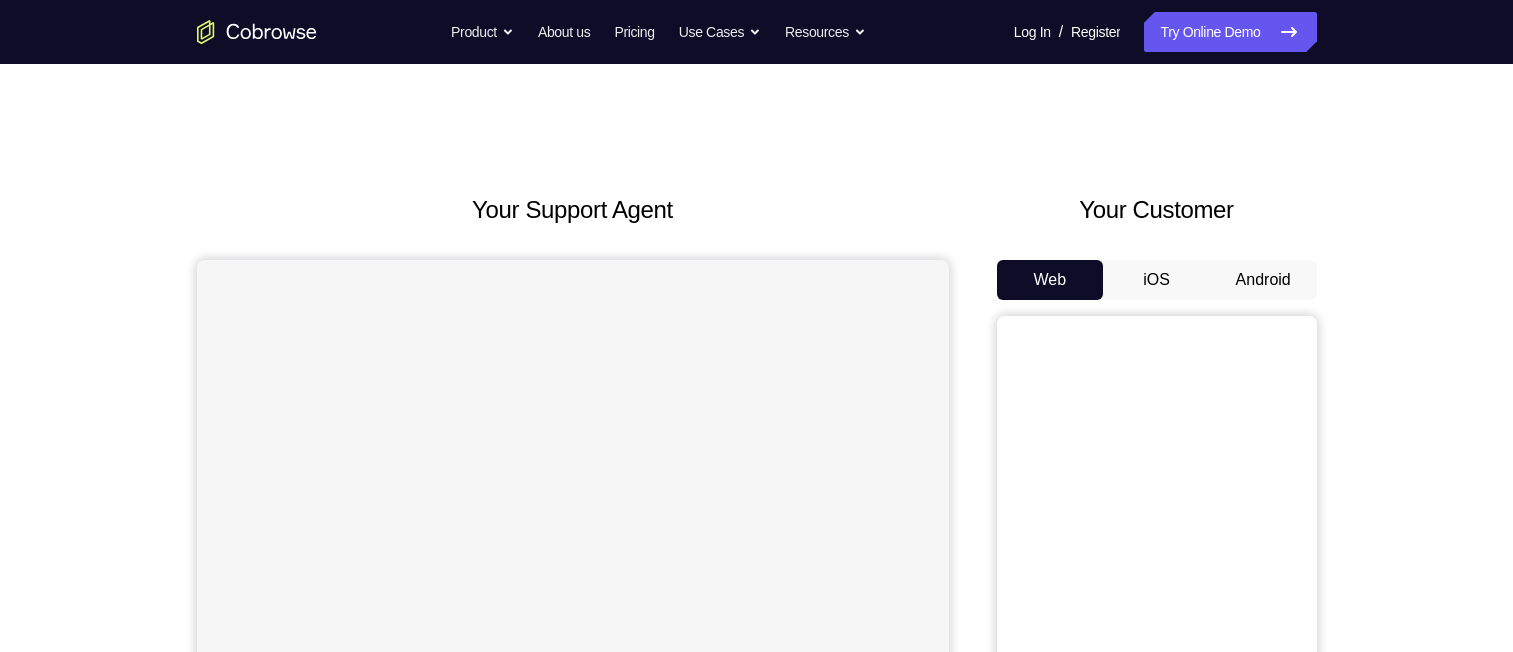 scroll, scrollTop: 0, scrollLeft: 0, axis: both 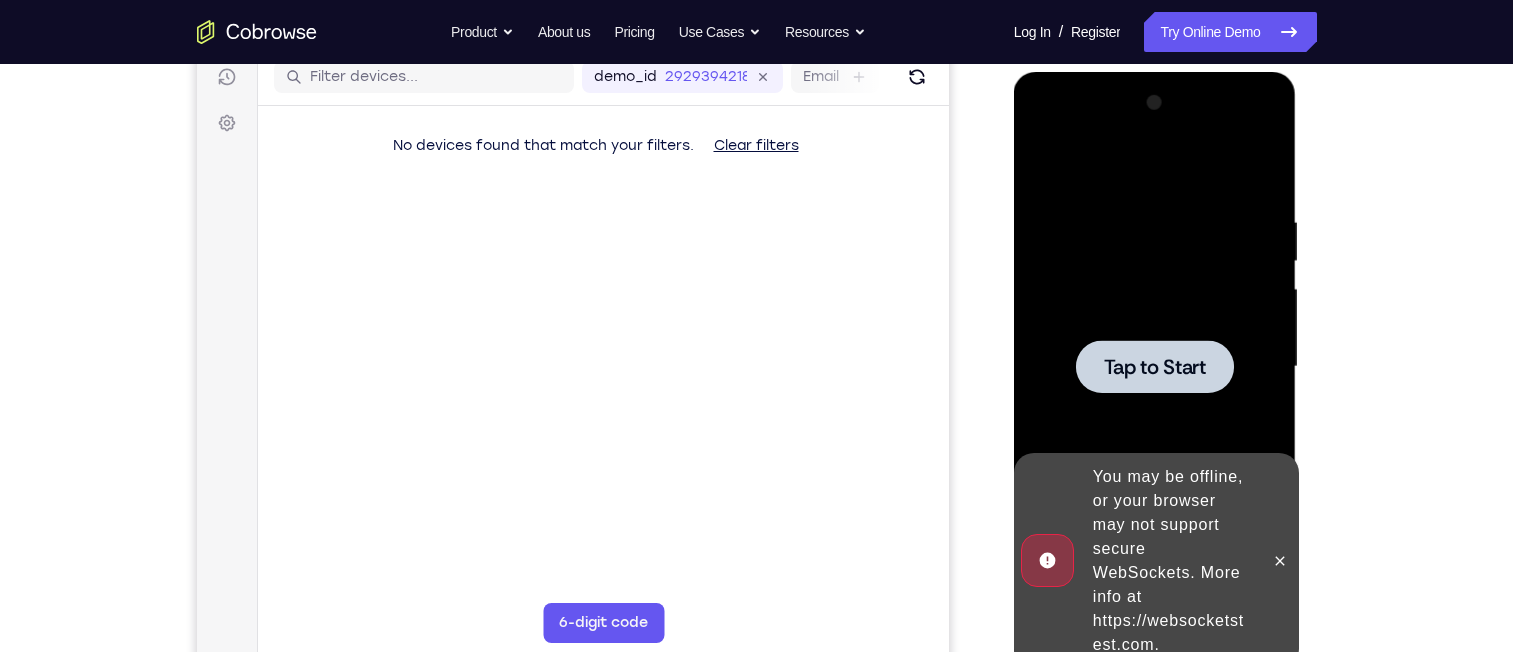 click on "Tap to Start" at bounding box center [1155, 367] 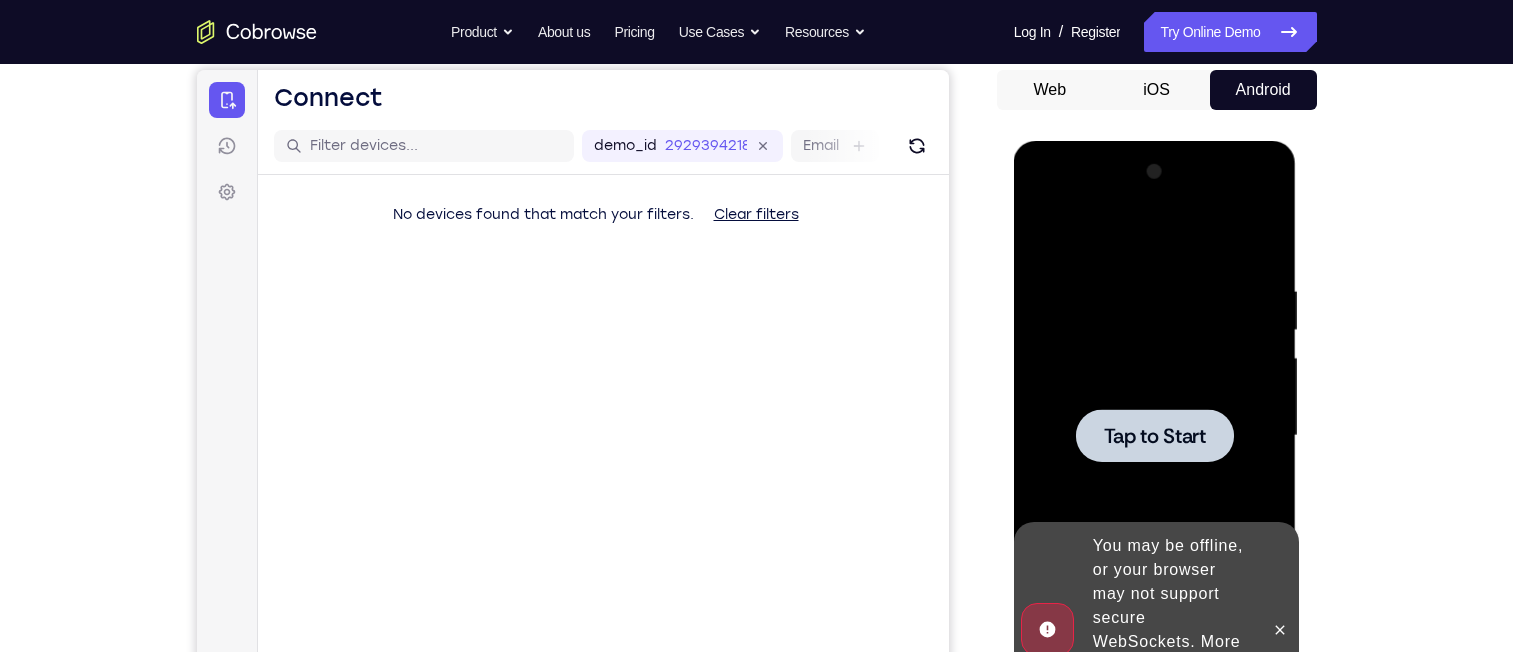 click on "iOS" at bounding box center [1156, 90] 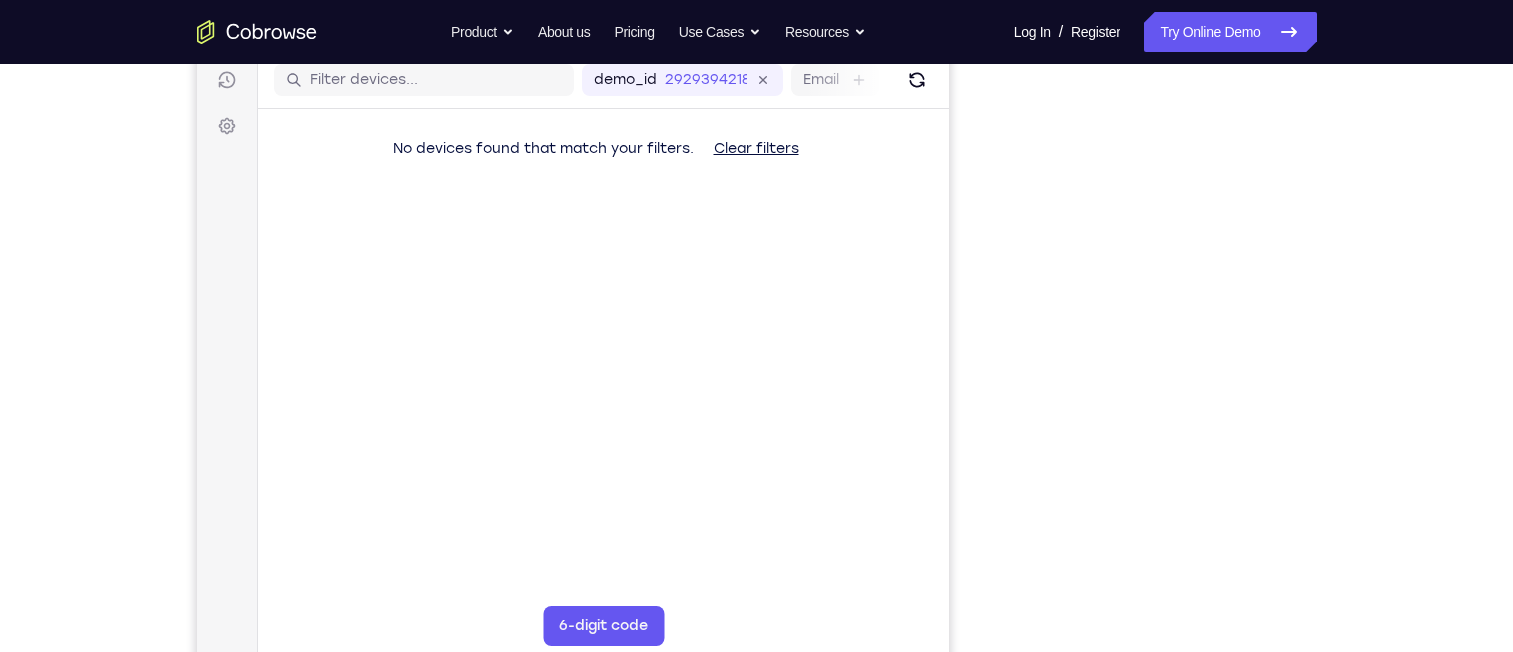 scroll, scrollTop: 256, scrollLeft: 0, axis: vertical 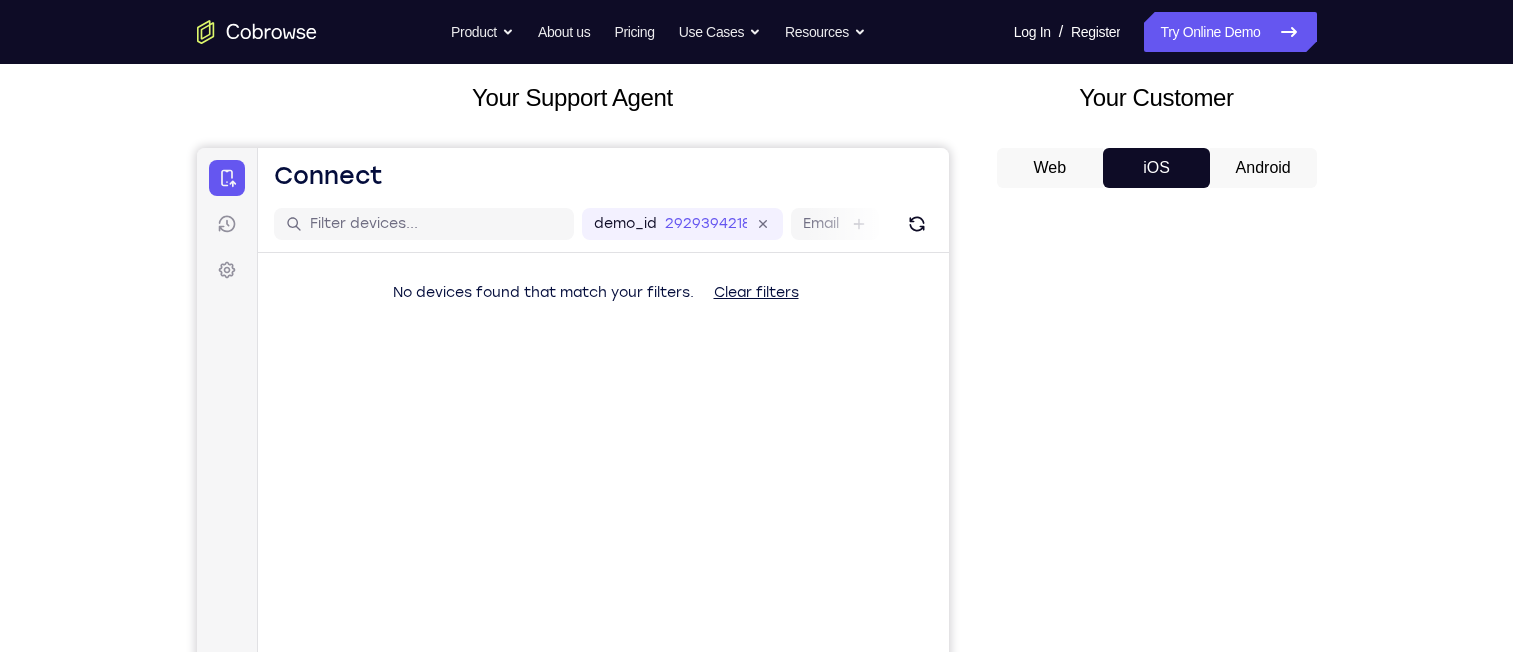 click on "Android" at bounding box center (1263, 168) 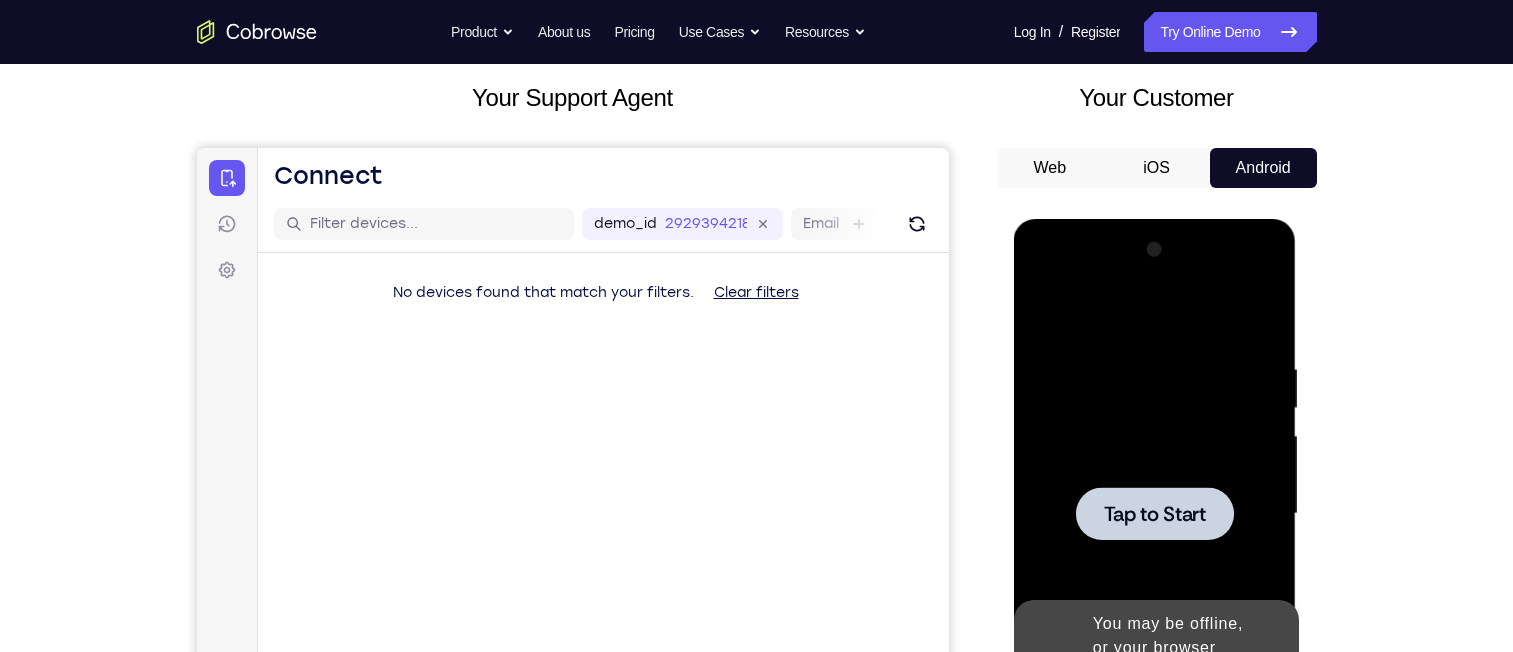 click at bounding box center [1155, 514] 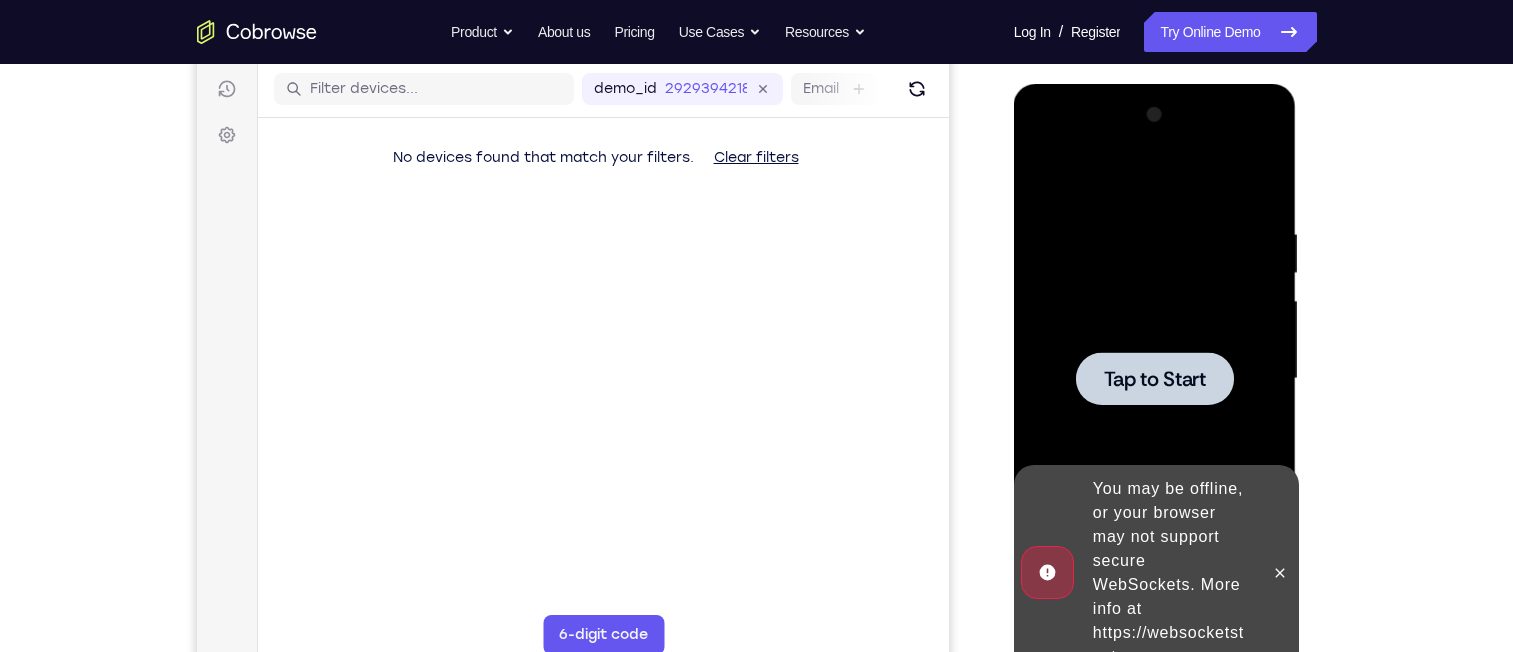 scroll, scrollTop: 0, scrollLeft: 0, axis: both 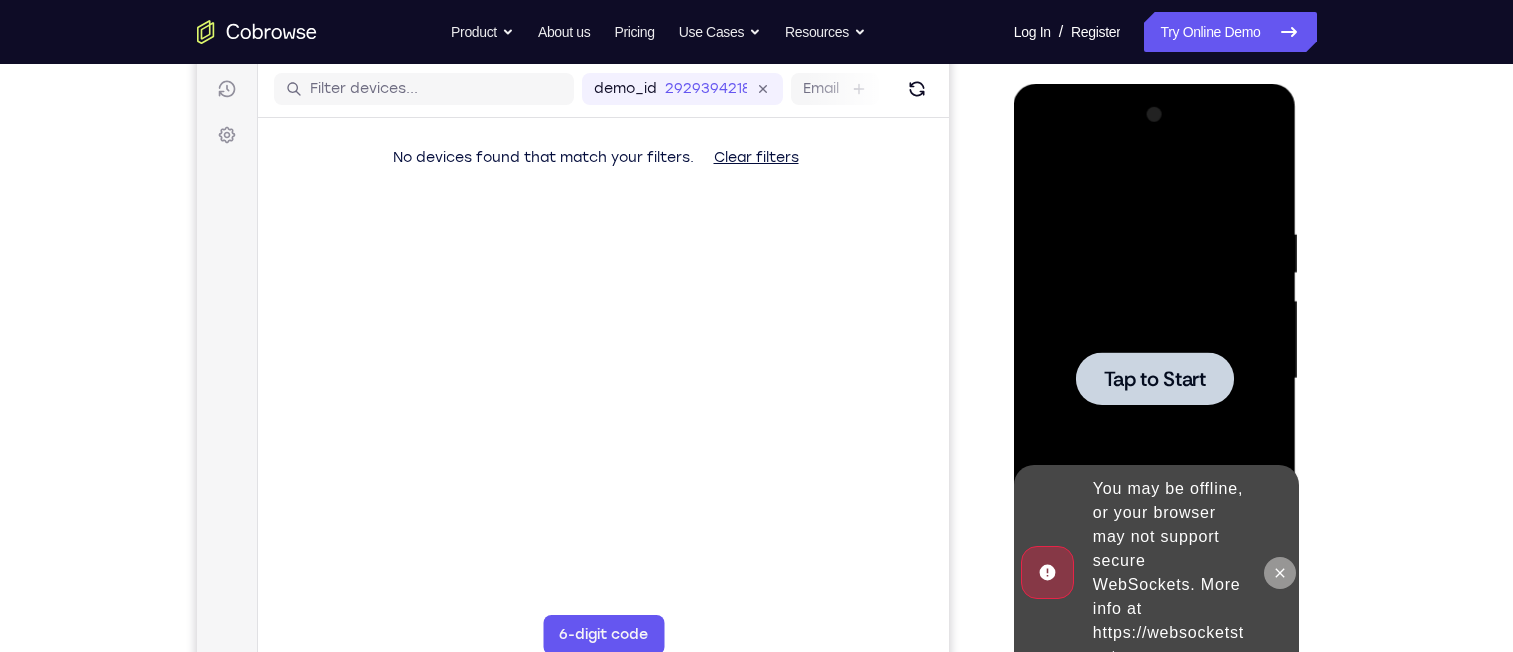 click 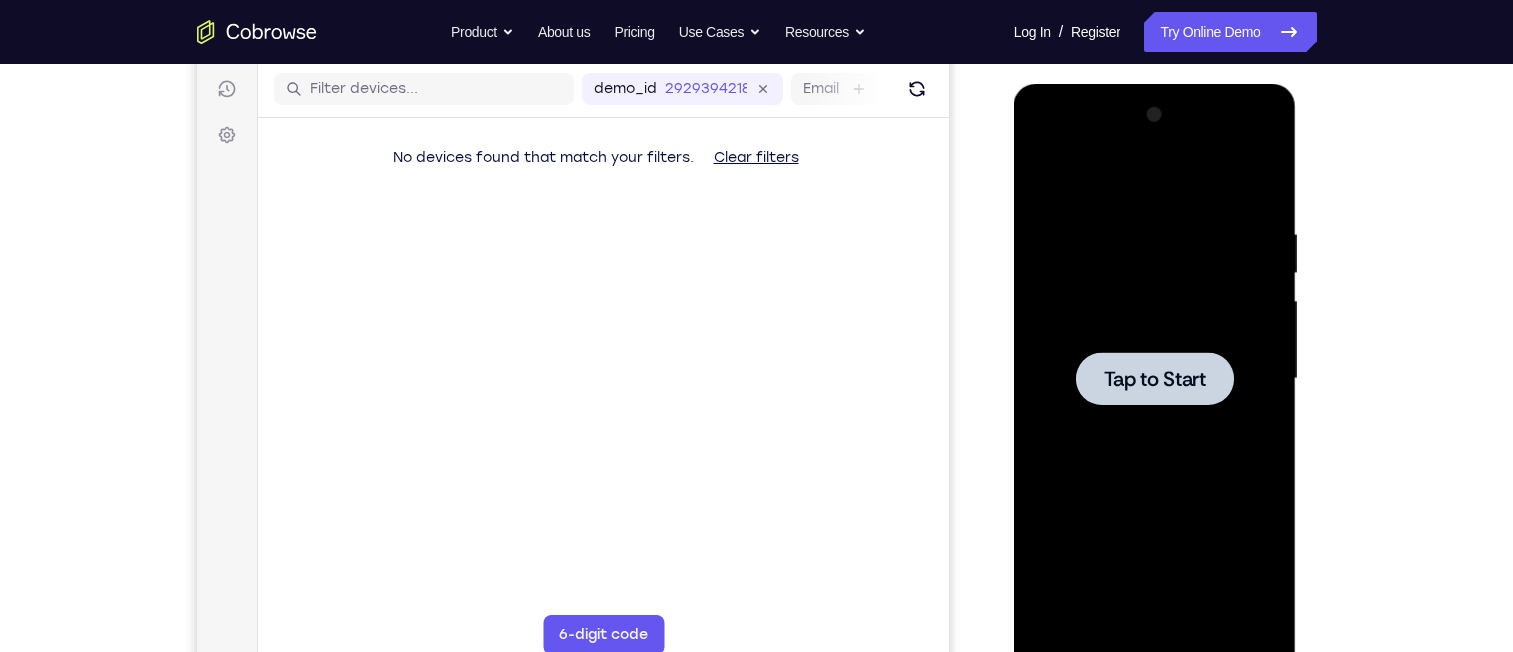 scroll, scrollTop: 446, scrollLeft: 0, axis: vertical 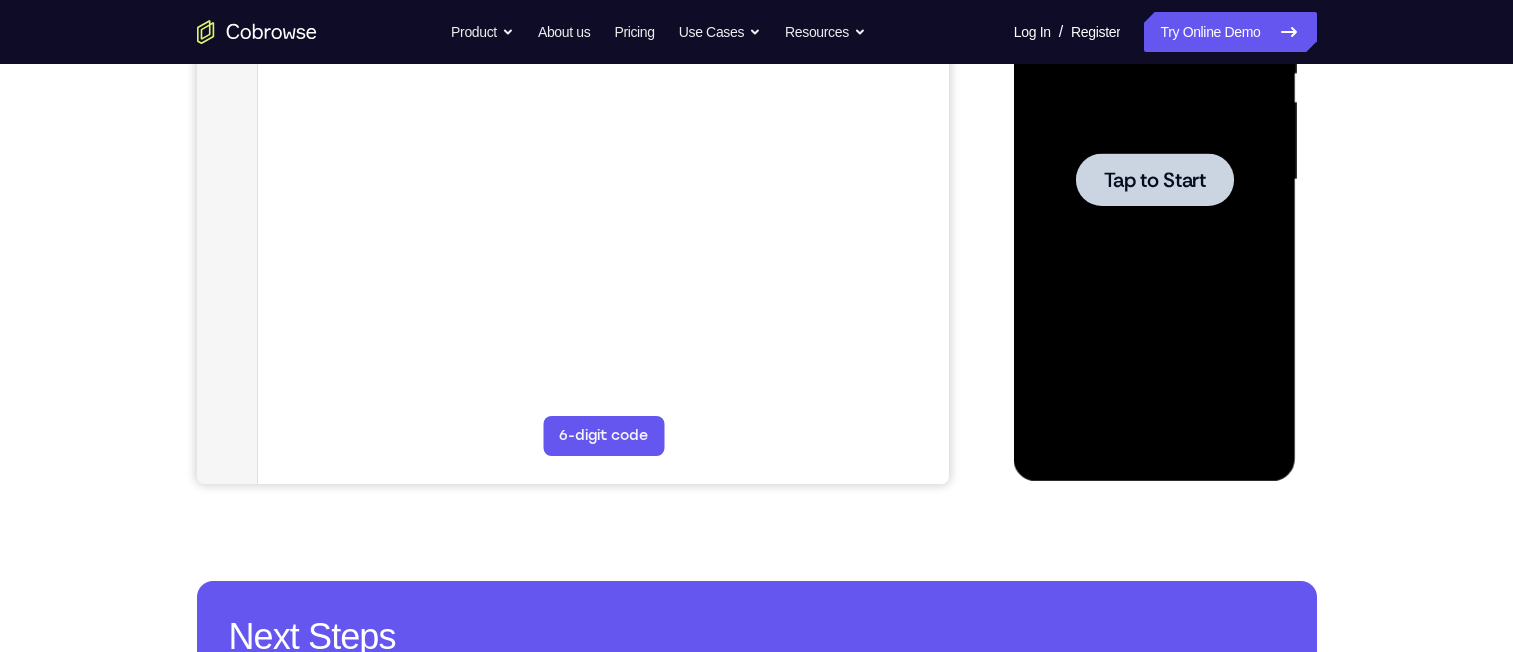 click on "Tap to Start" at bounding box center (1155, 180) 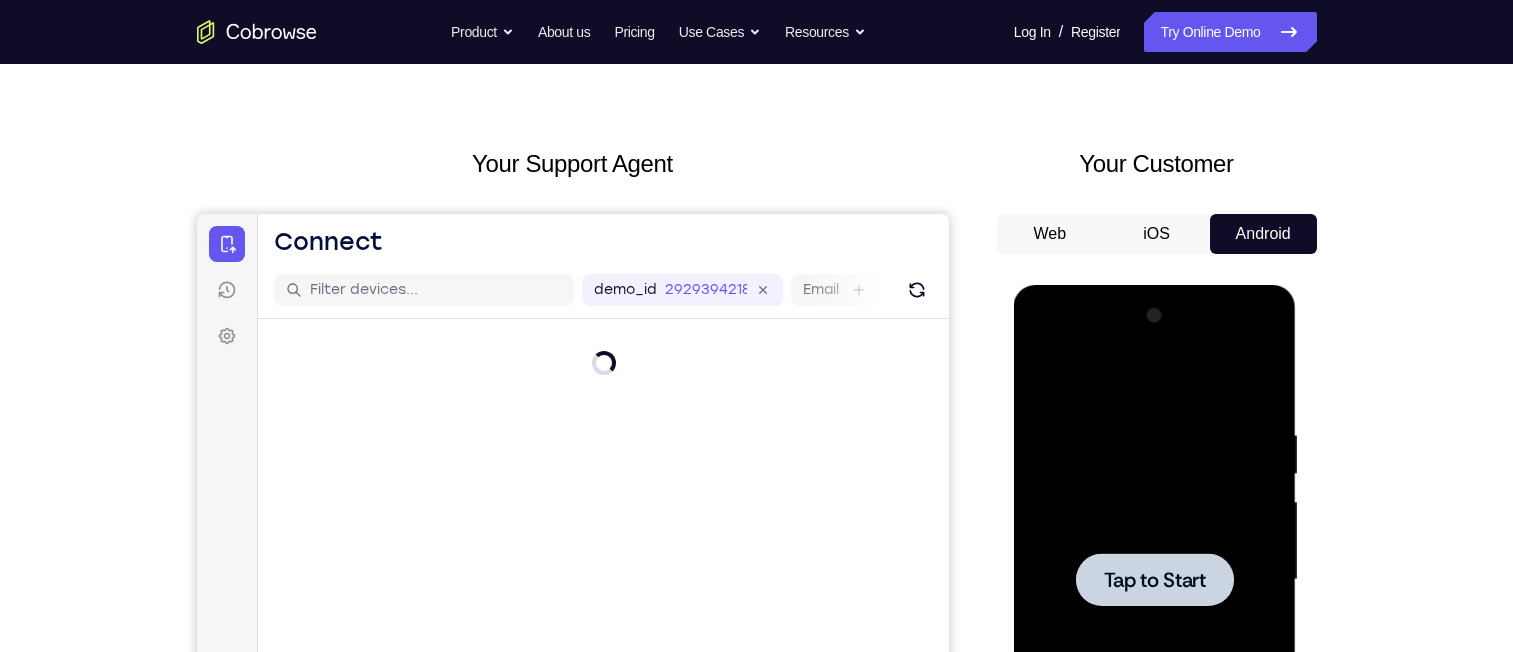 scroll, scrollTop: 24, scrollLeft: 0, axis: vertical 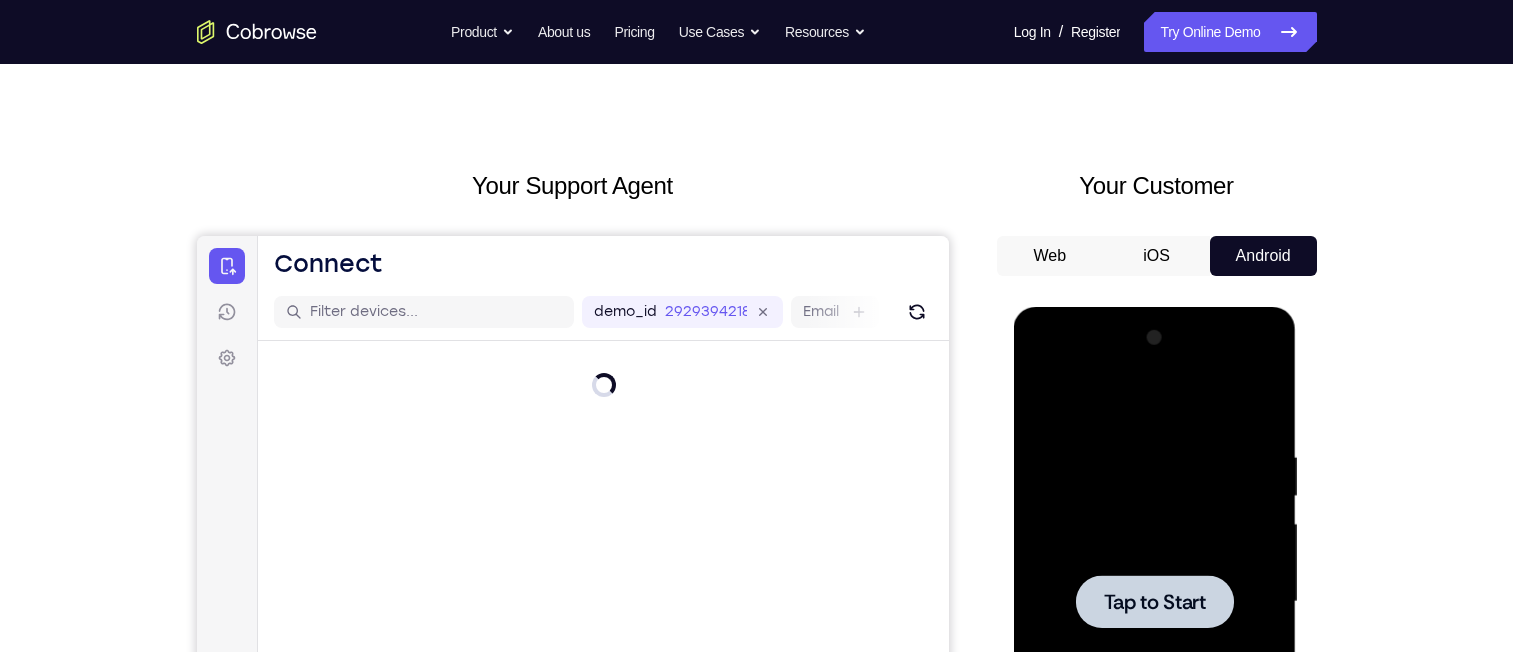 click on "iOS" at bounding box center (1156, 256) 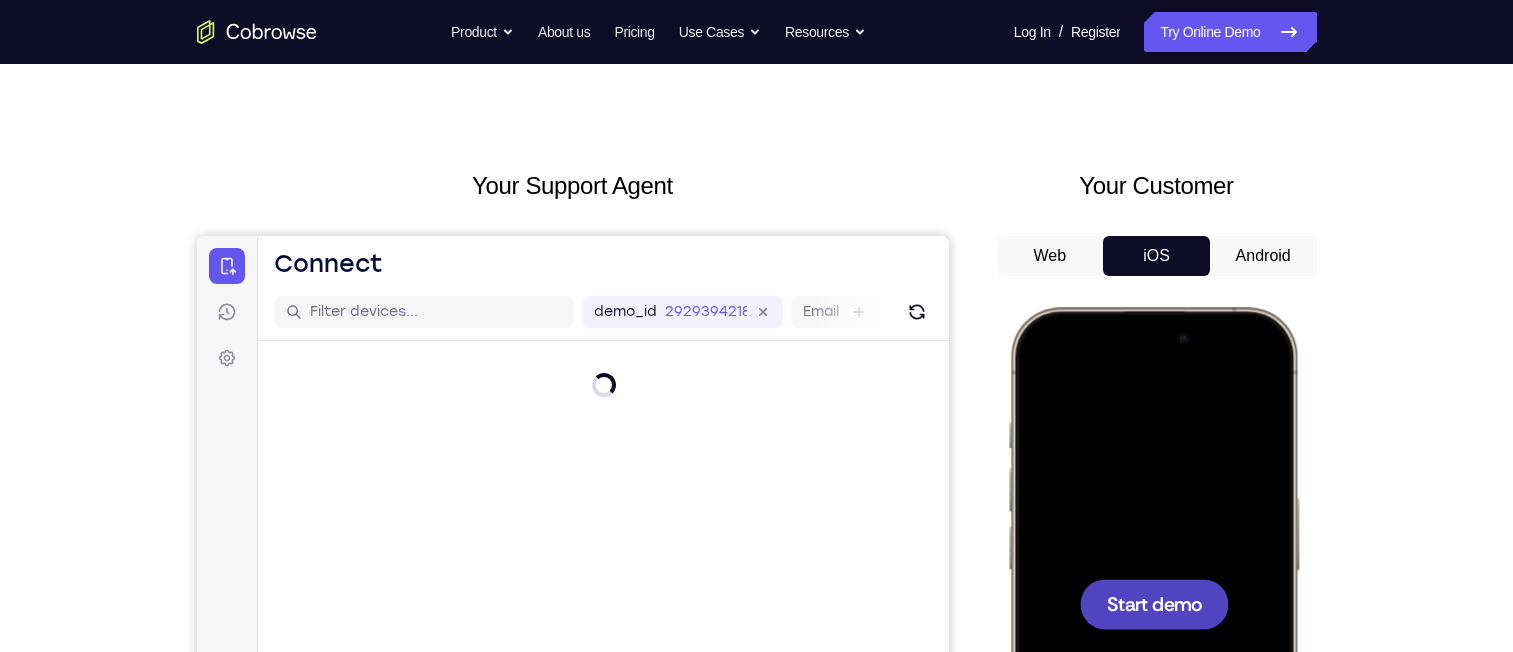 click at bounding box center (1153, 604) 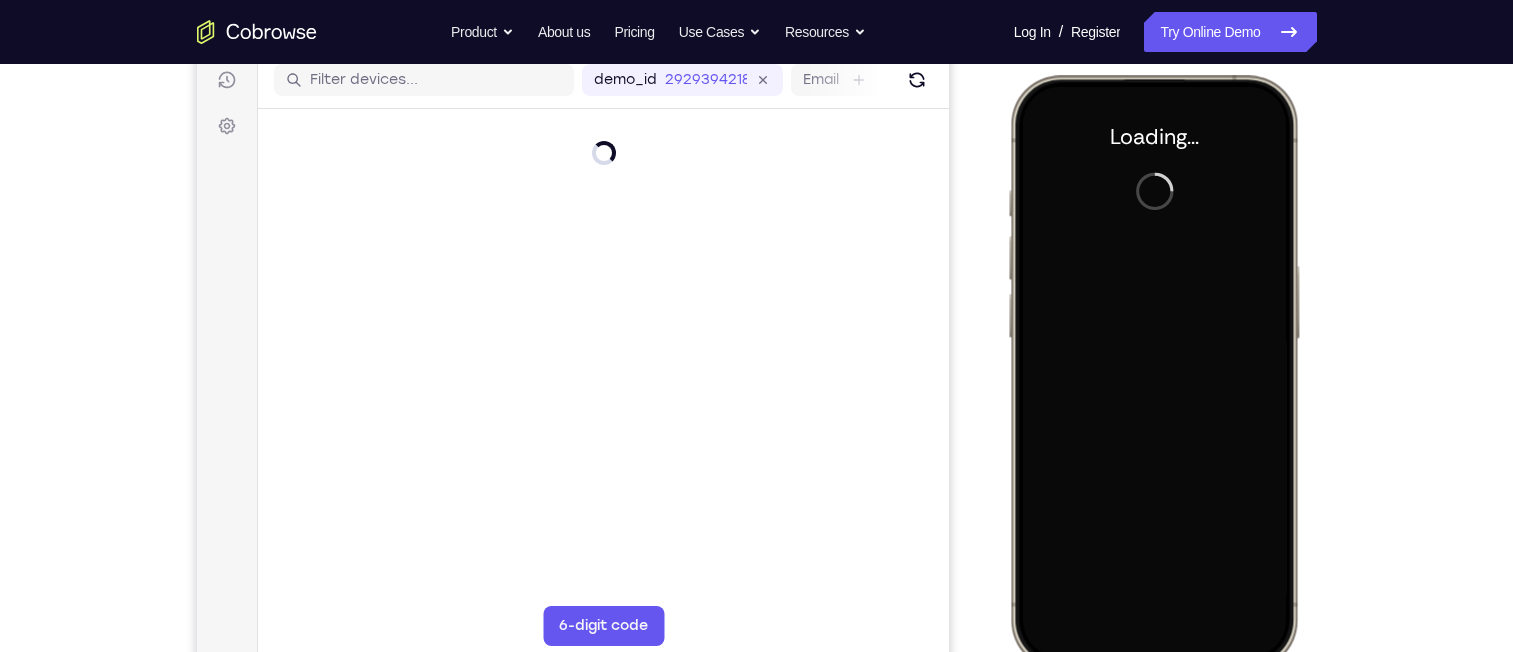 scroll, scrollTop: 276, scrollLeft: 0, axis: vertical 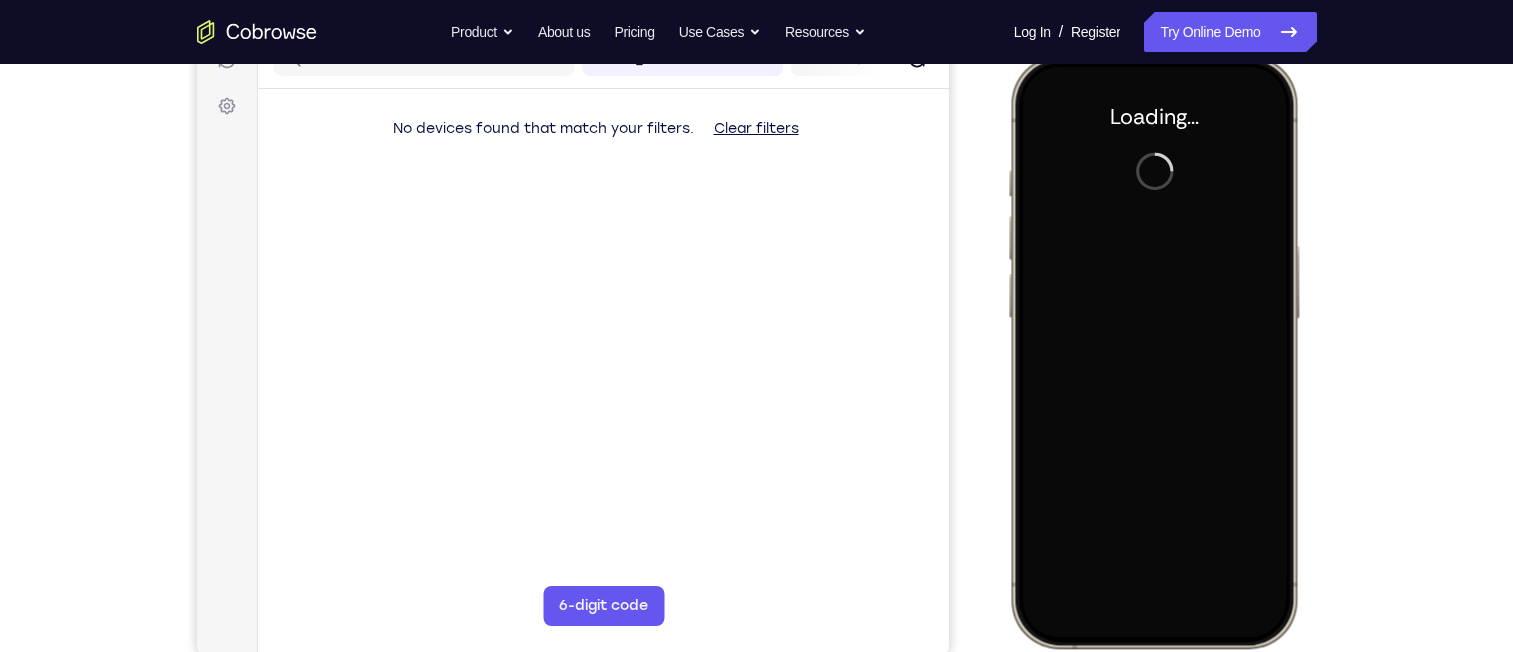 click on "Your Support Agent             Your Customer       Web   iOS   Android" at bounding box center [757, 285] 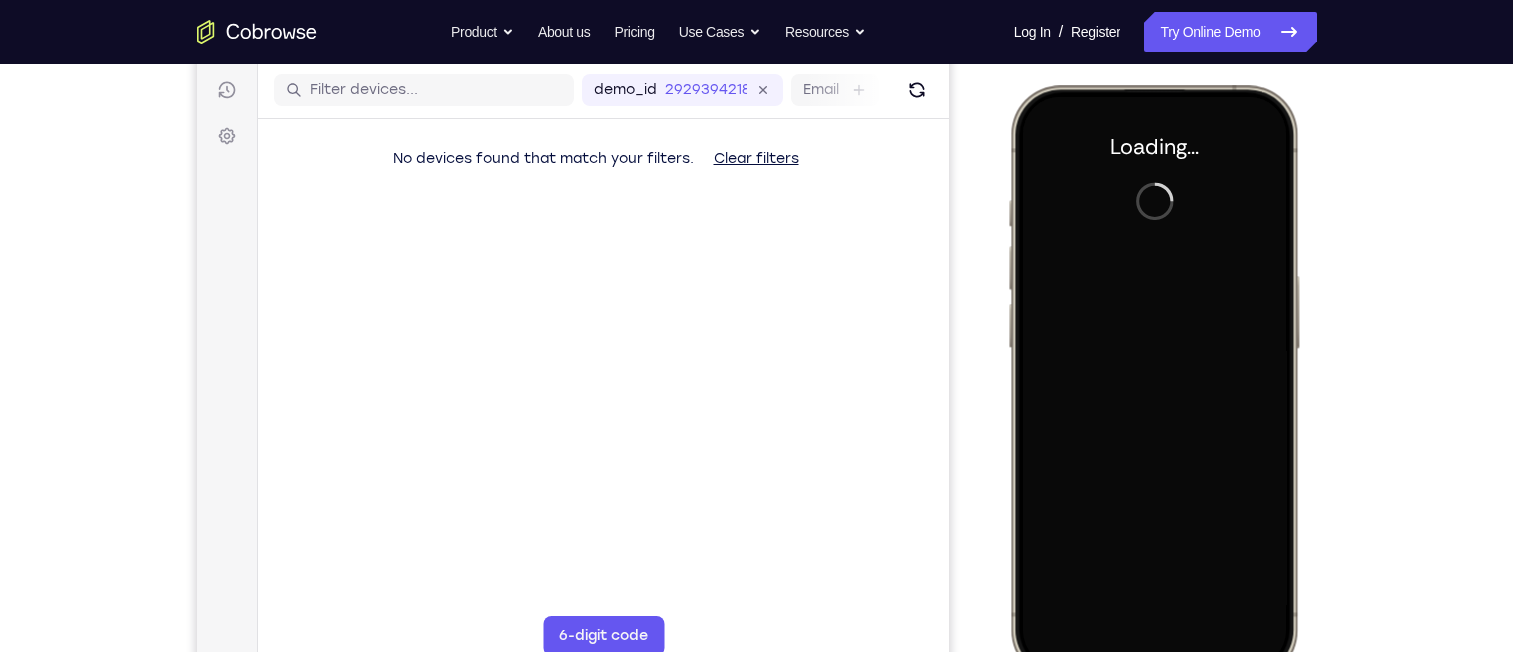 scroll, scrollTop: 243, scrollLeft: 0, axis: vertical 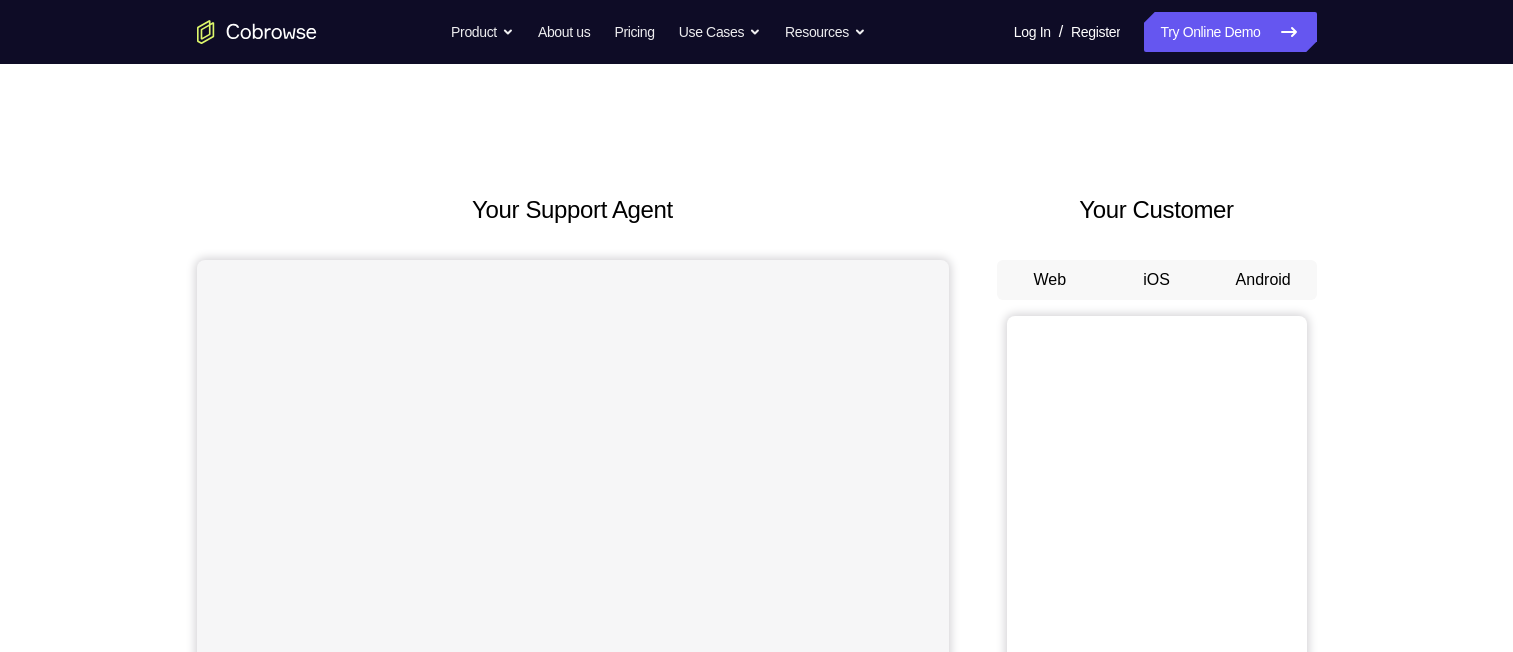 click on "Android" at bounding box center [1263, 280] 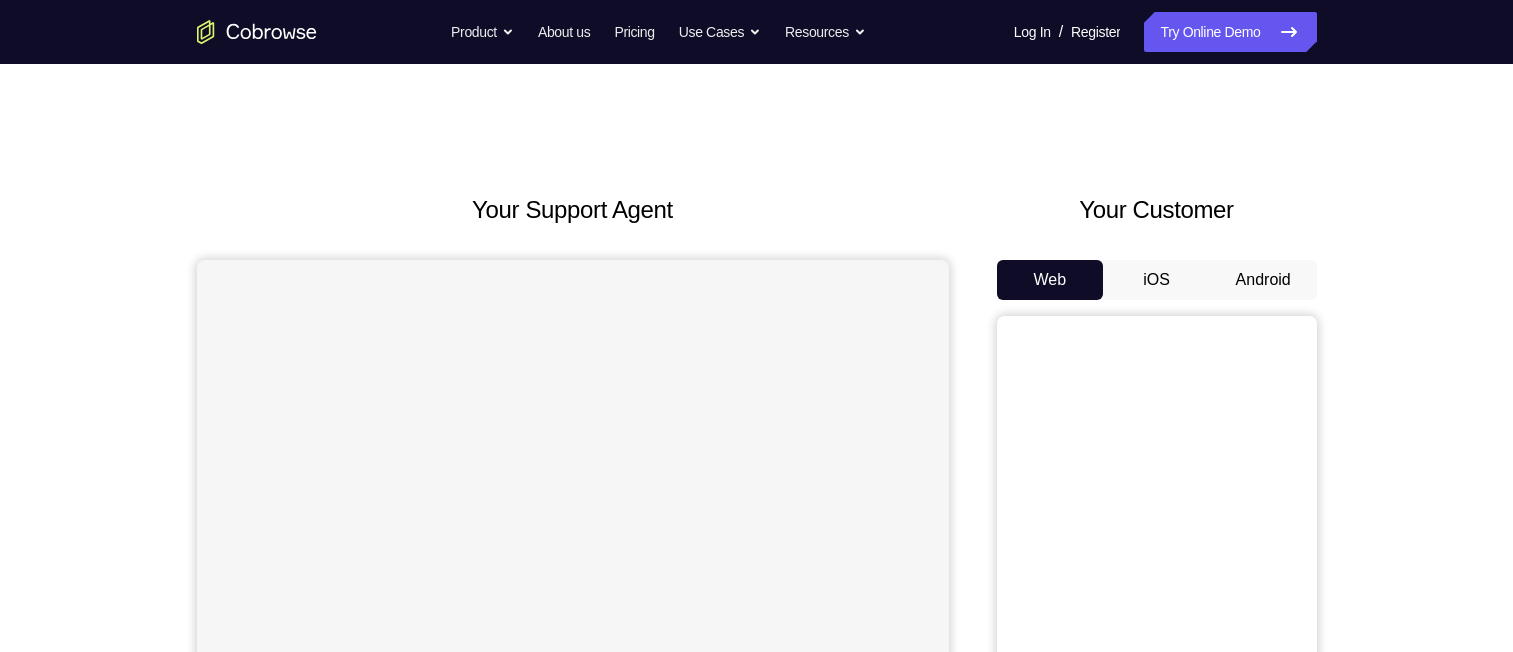 click on "Android" at bounding box center [1263, 280] 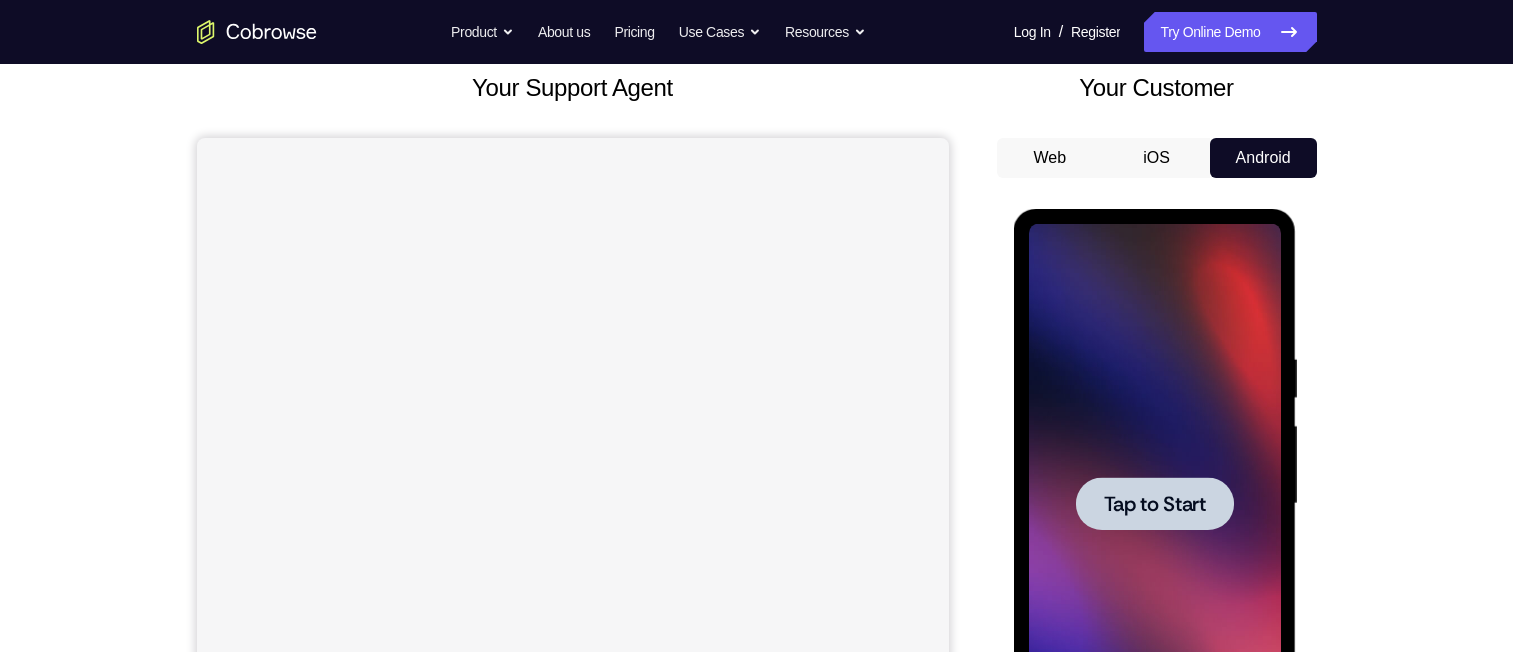 scroll, scrollTop: 0, scrollLeft: 0, axis: both 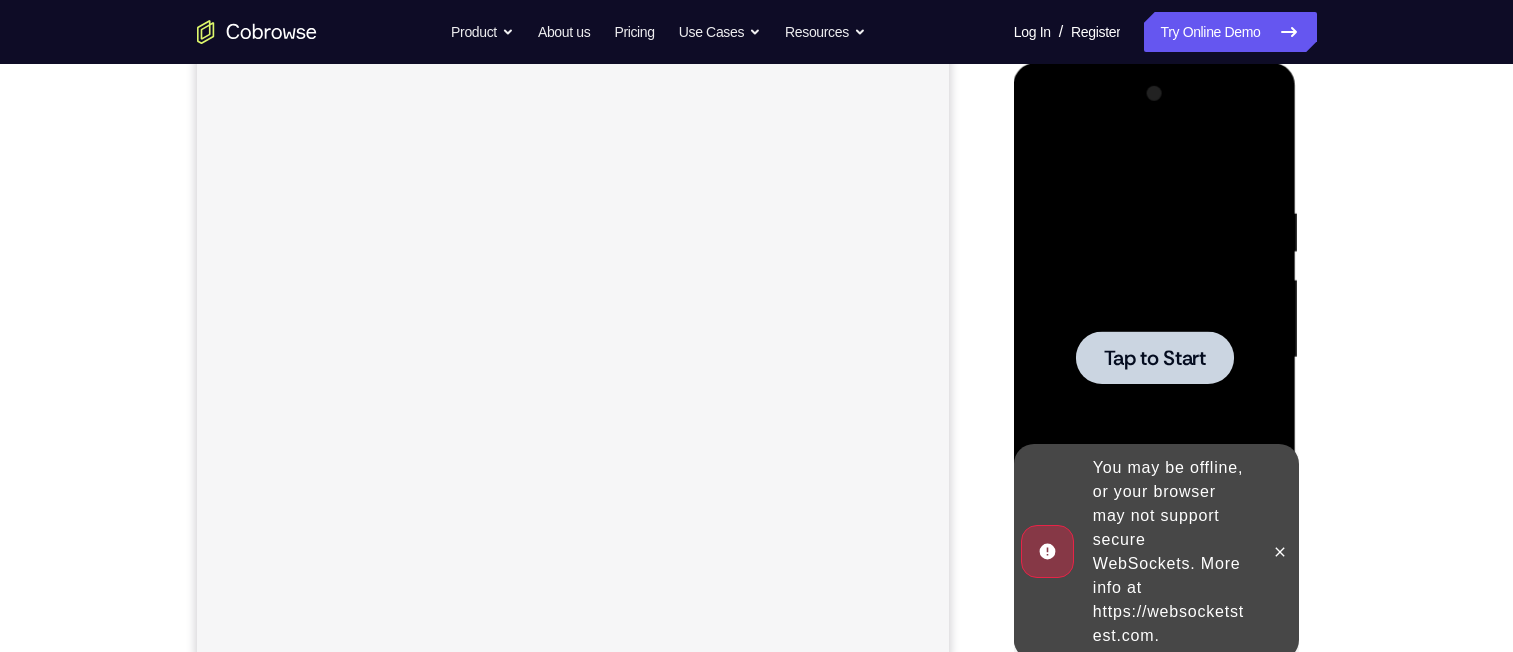 click at bounding box center (1155, 358) 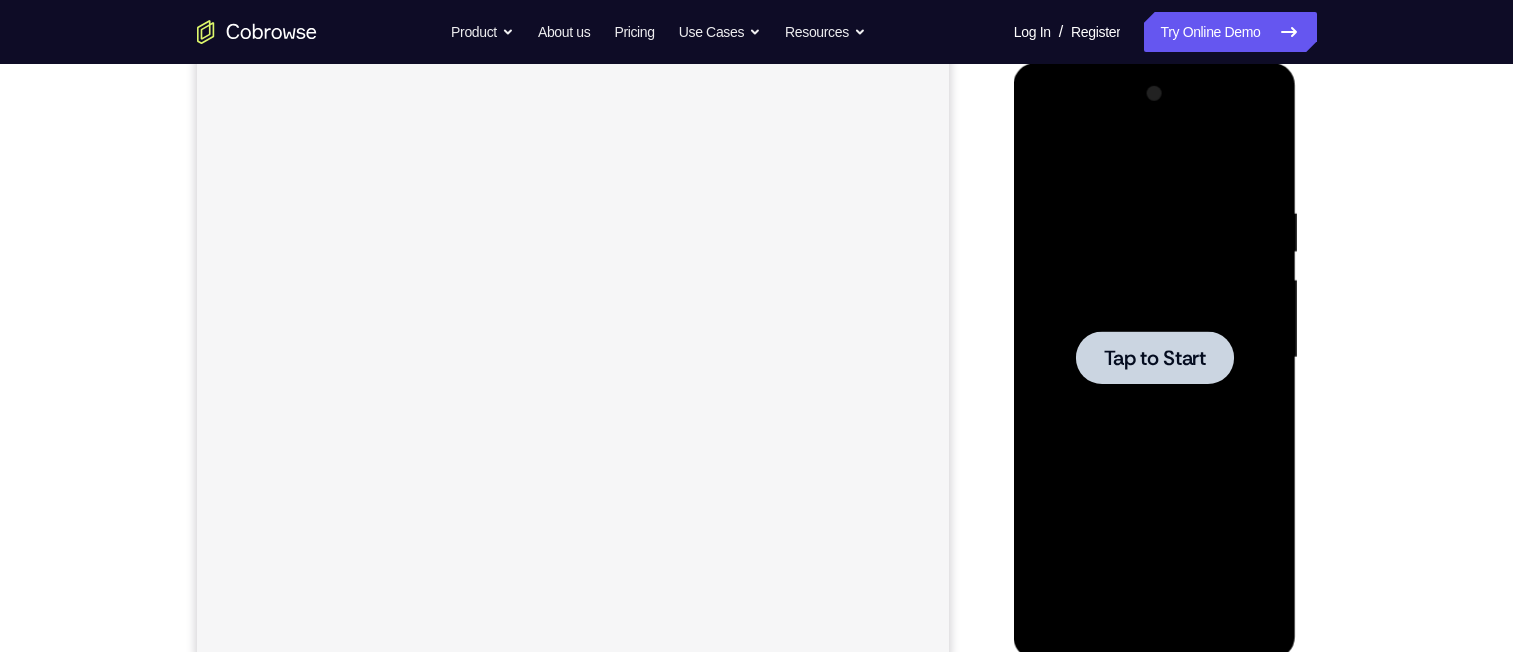 click on "Tap to Start" at bounding box center [1155, 358] 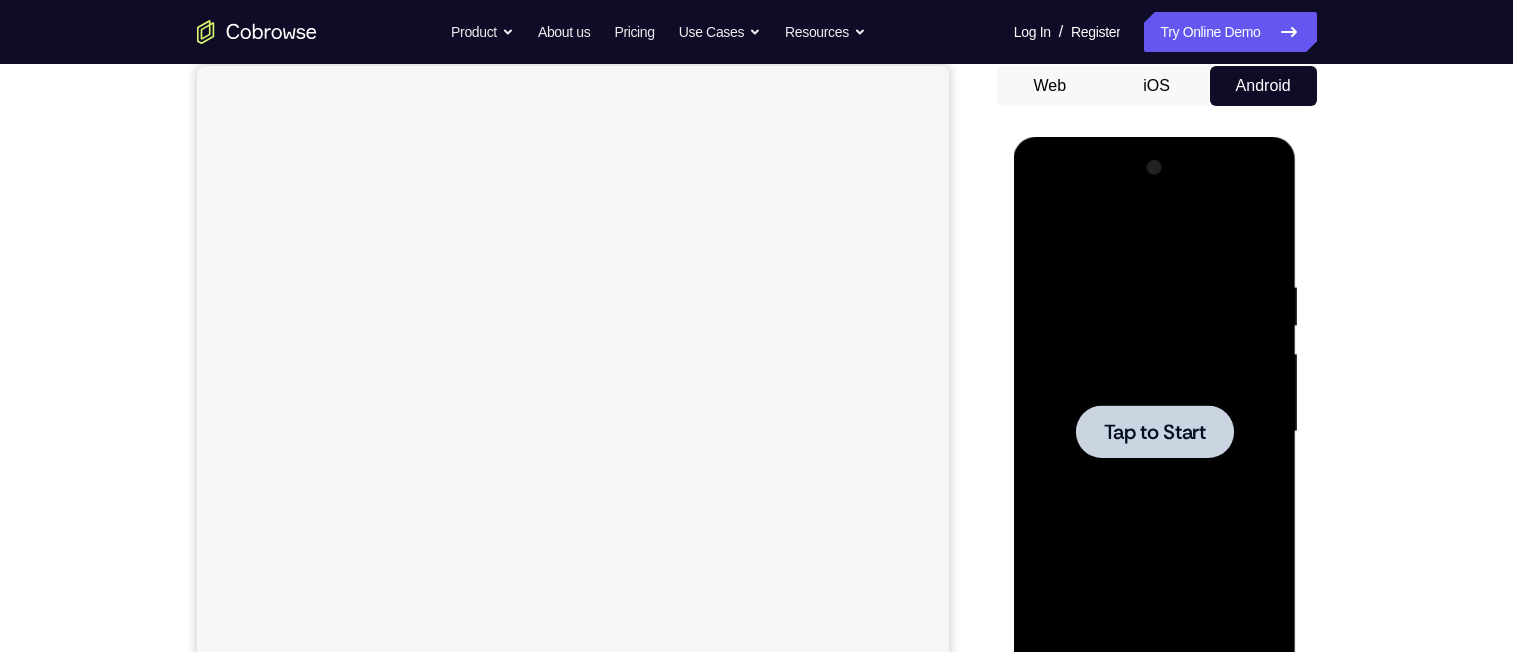 scroll, scrollTop: 168, scrollLeft: 0, axis: vertical 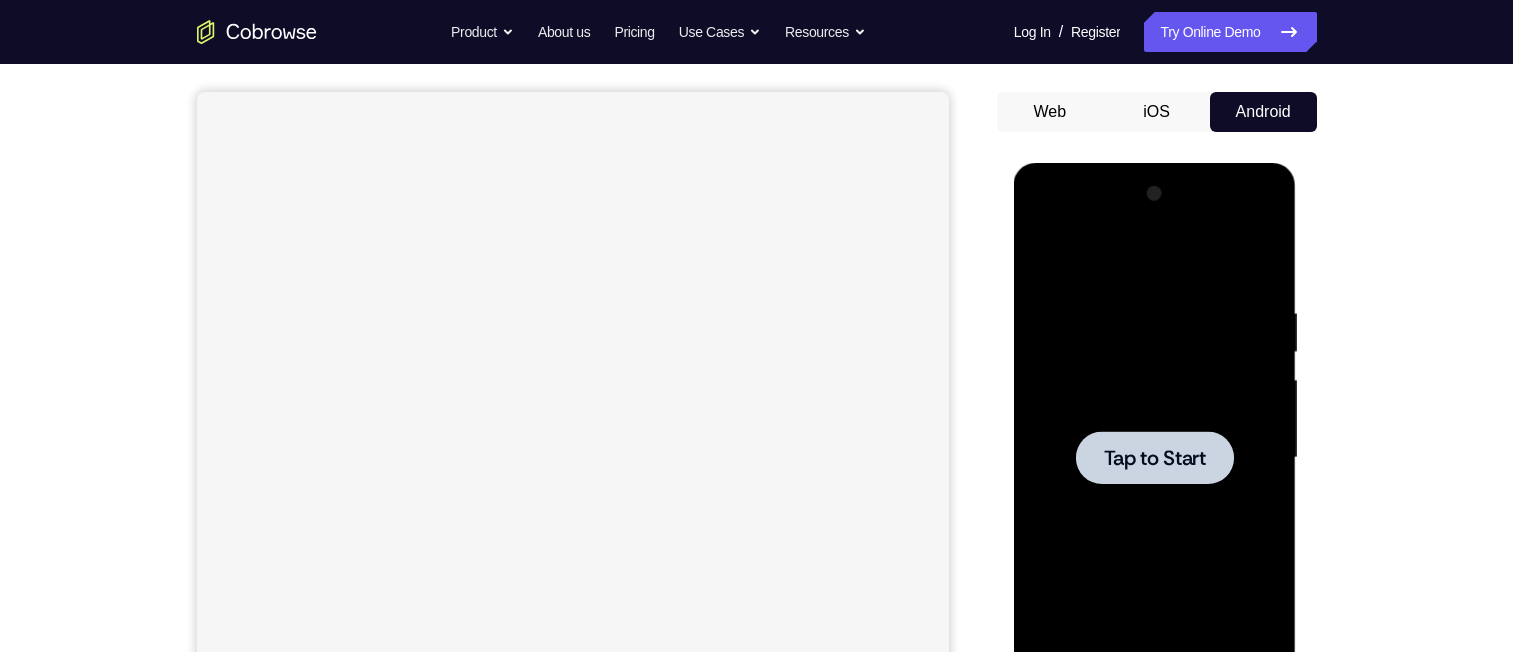 click on "iOS" at bounding box center (1156, 112) 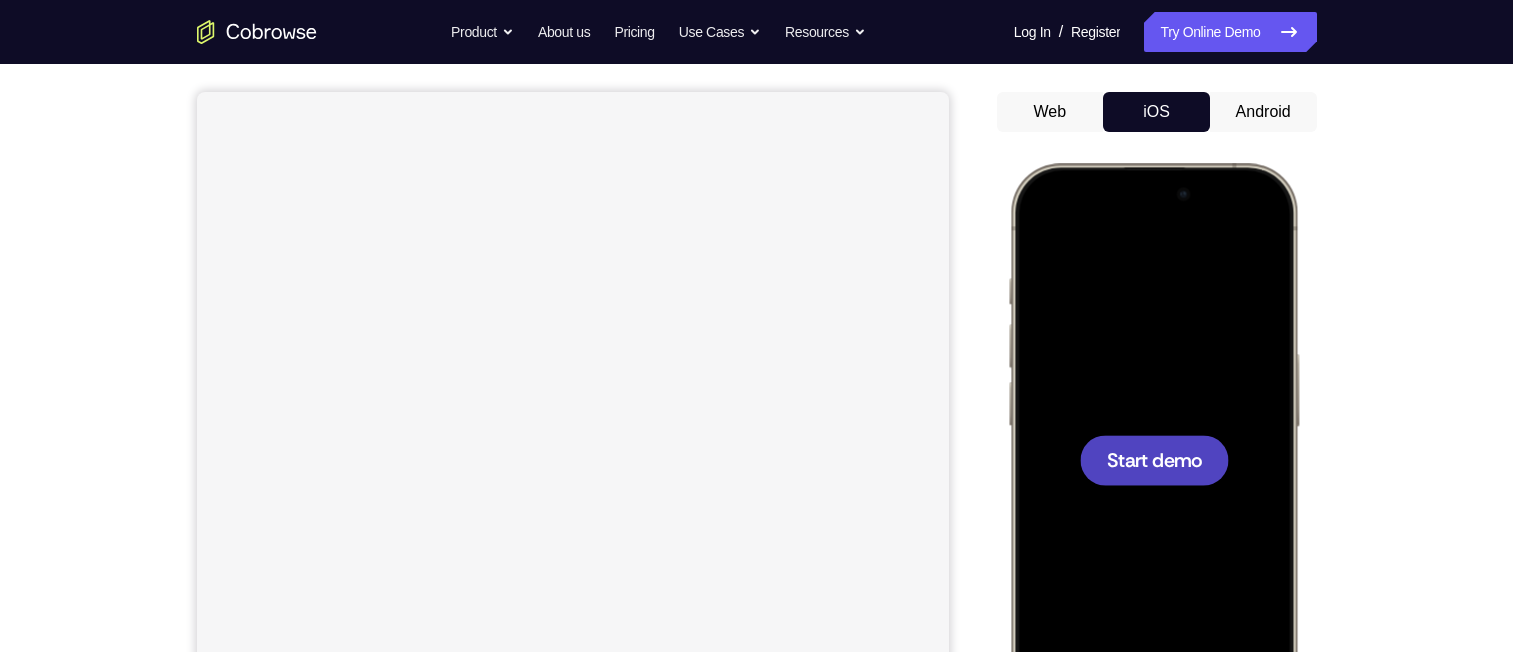 scroll, scrollTop: 0, scrollLeft: 0, axis: both 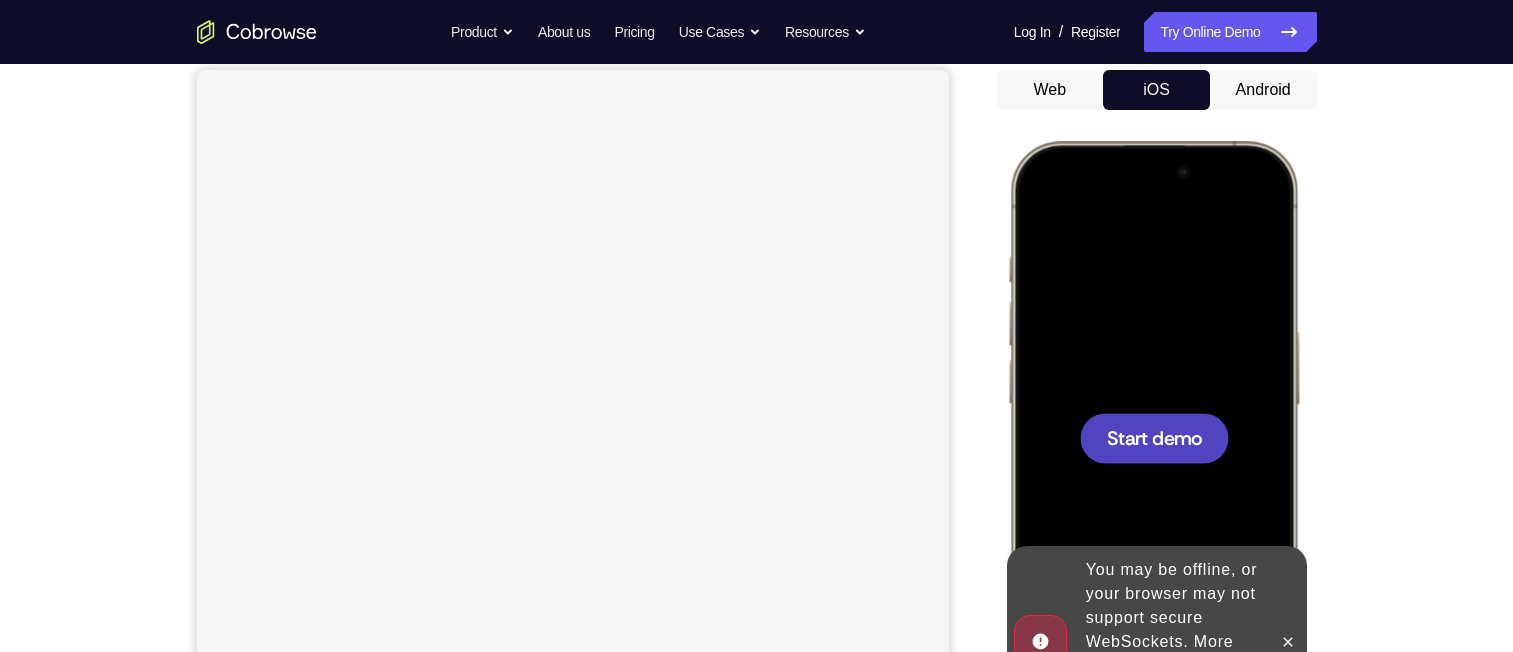 click at bounding box center [1152, 437] 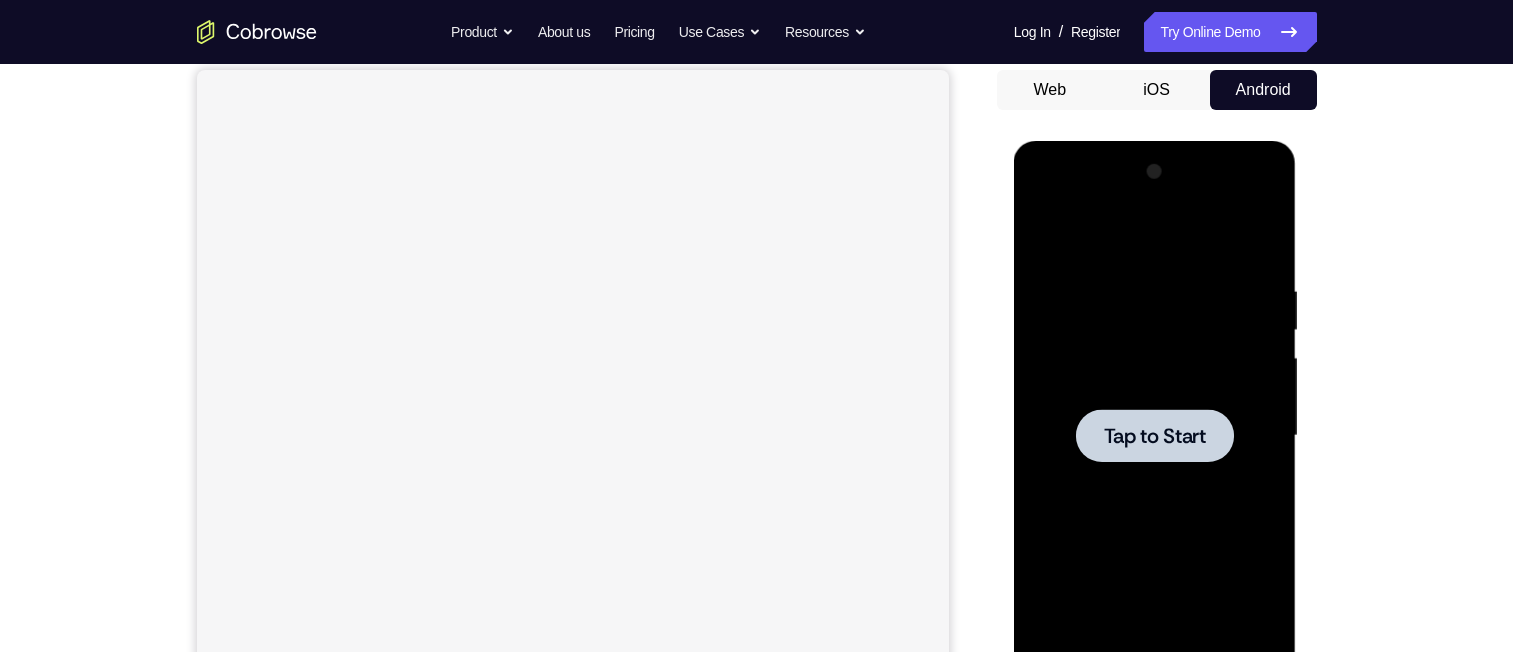click at bounding box center (1155, 435) 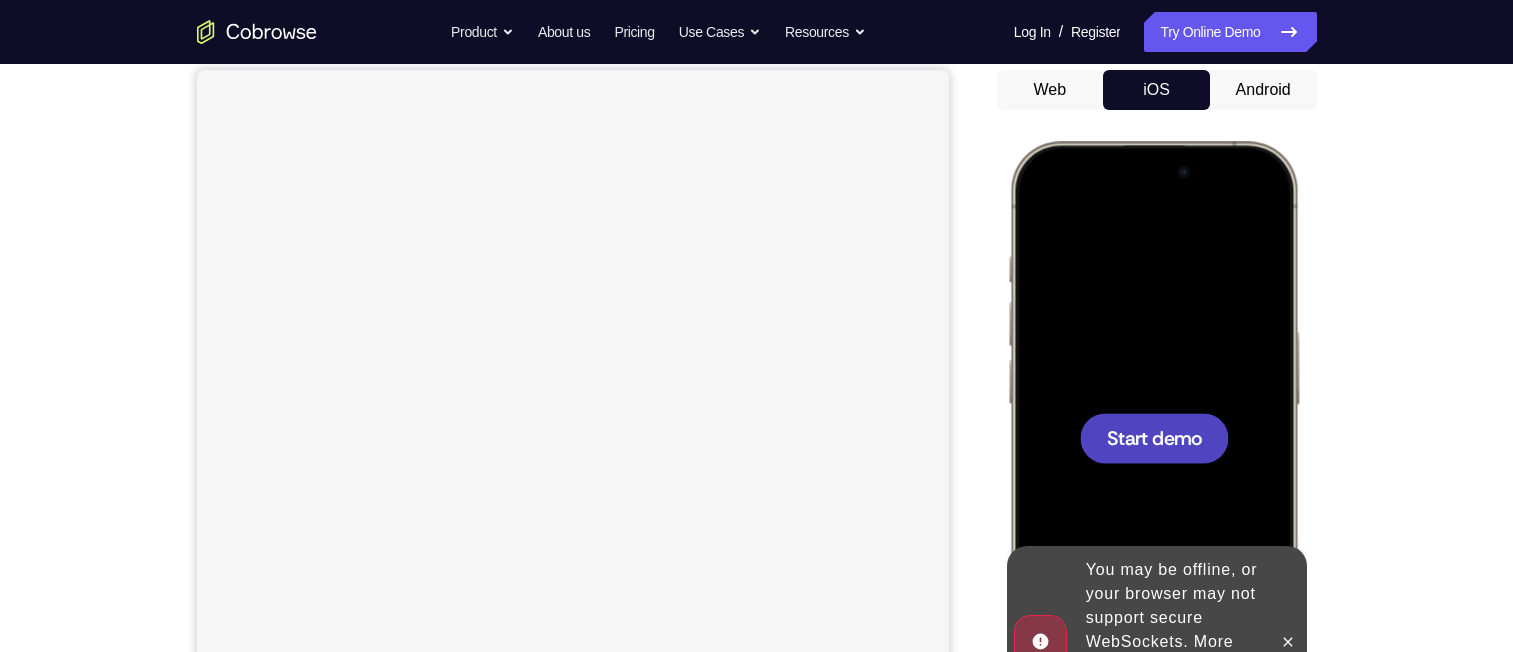 click on "Start demo" at bounding box center (1153, 437) 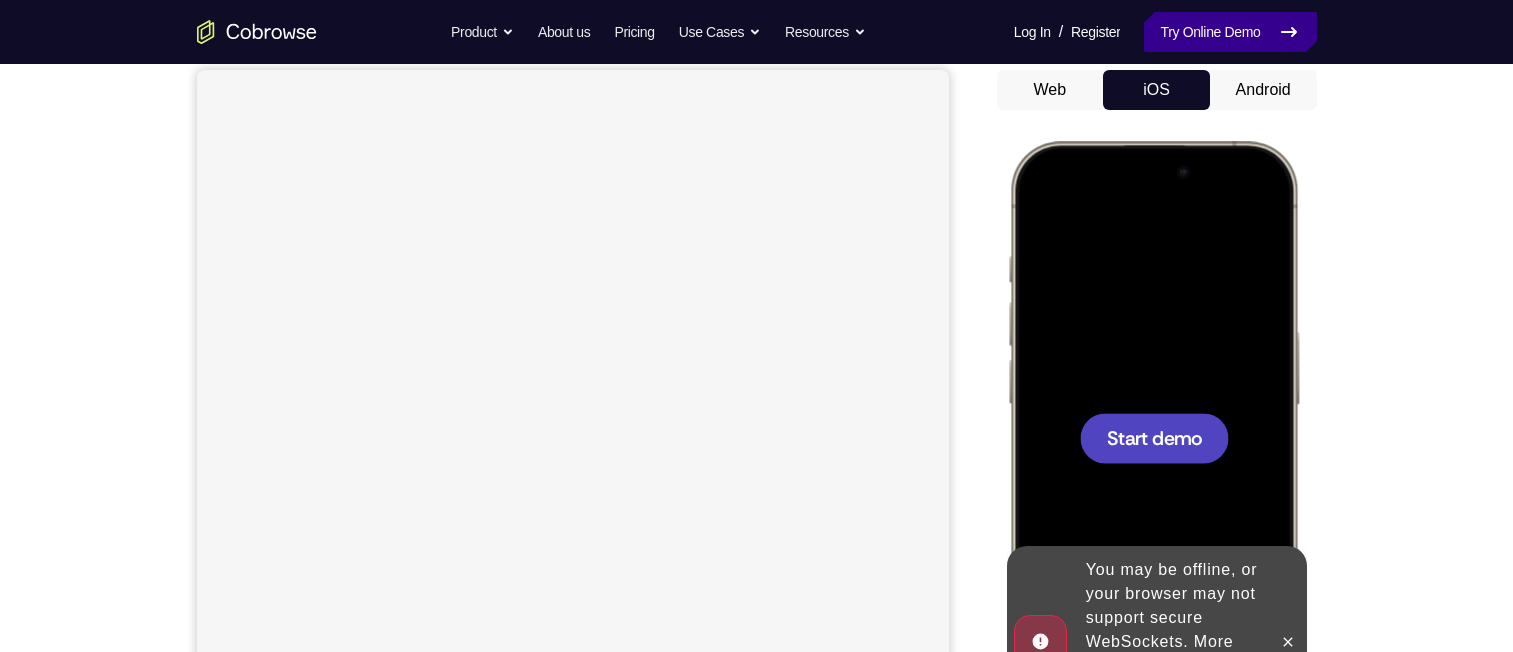 click on "Try Online Demo" at bounding box center (1230, 32) 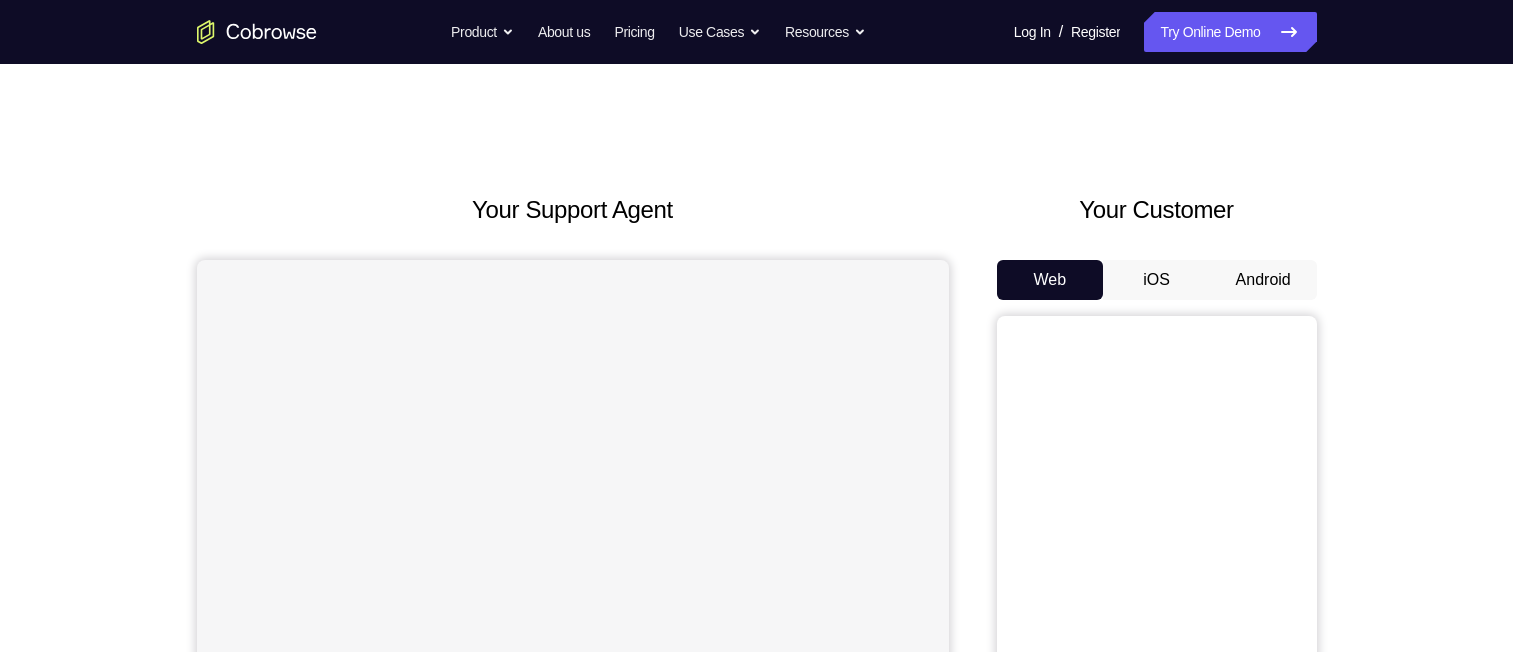 scroll, scrollTop: 0, scrollLeft: 0, axis: both 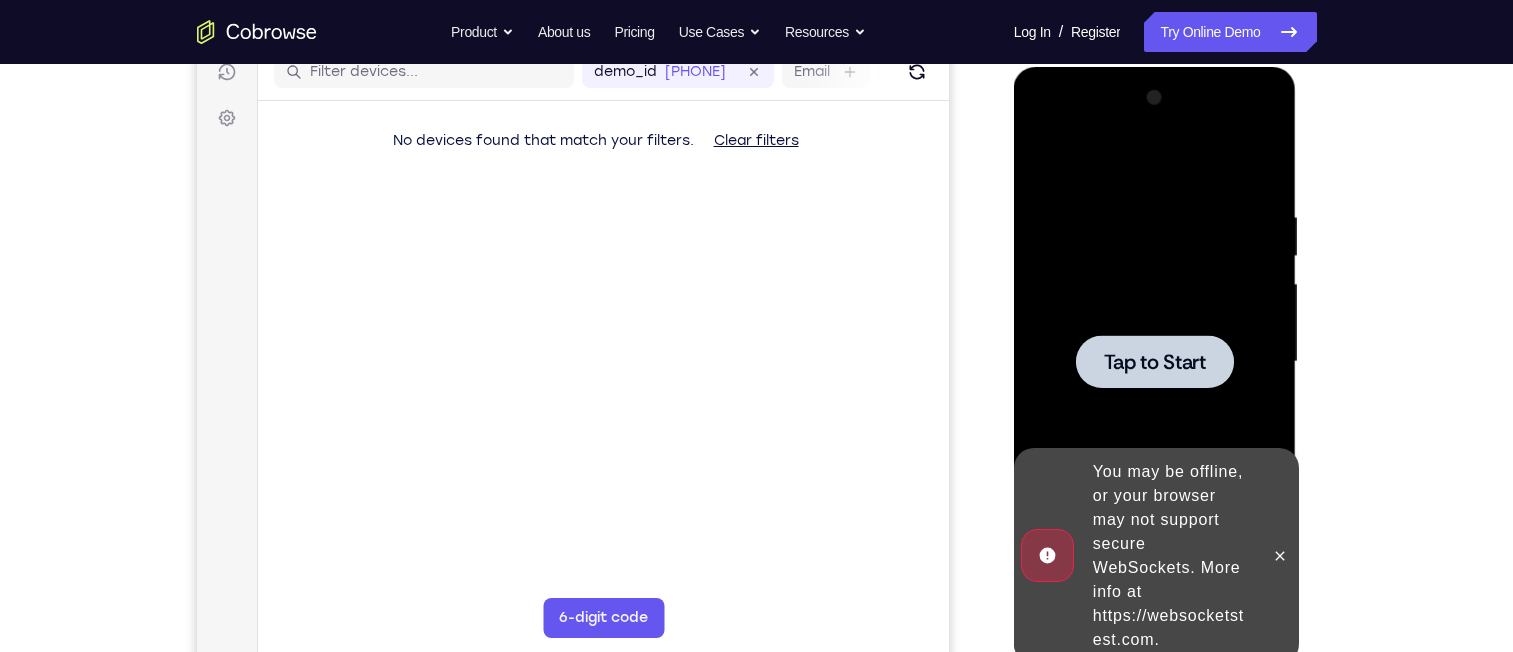 click on "Tap to Start" at bounding box center (1155, 362) 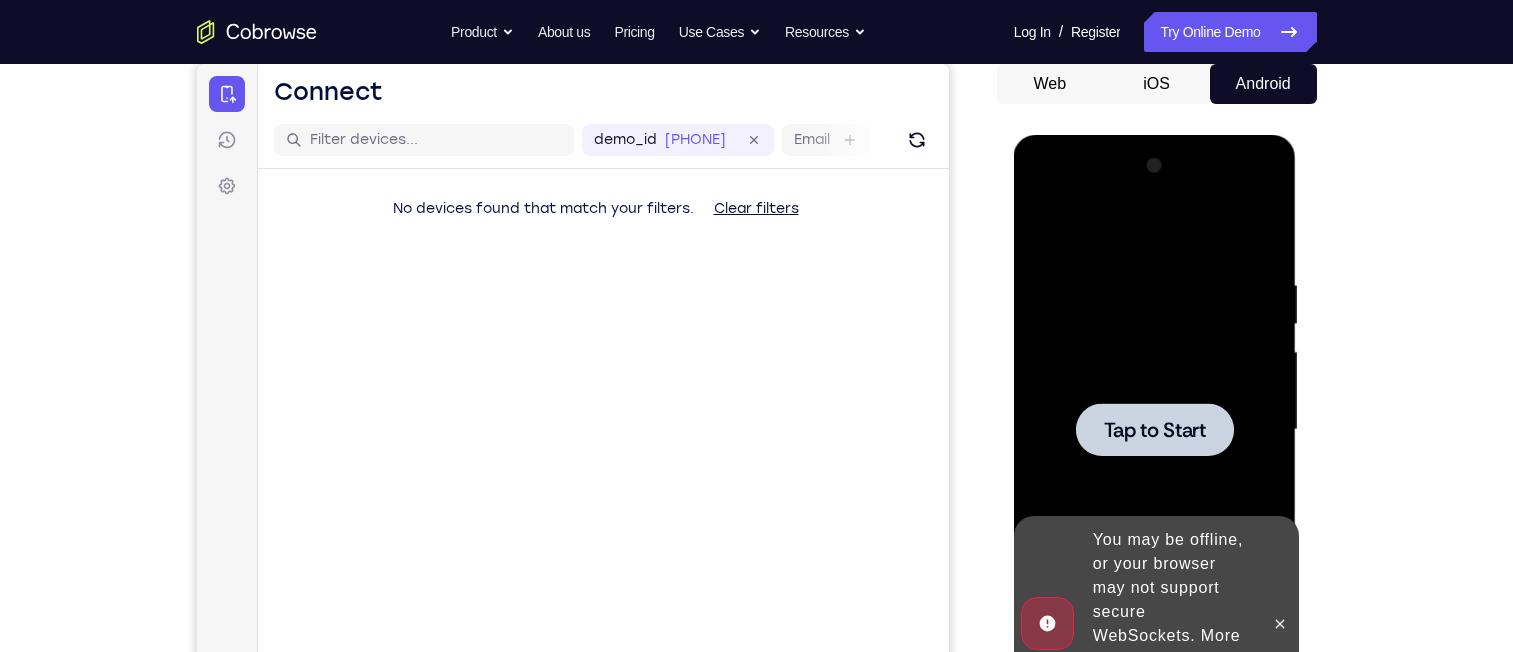 scroll, scrollTop: 188, scrollLeft: 0, axis: vertical 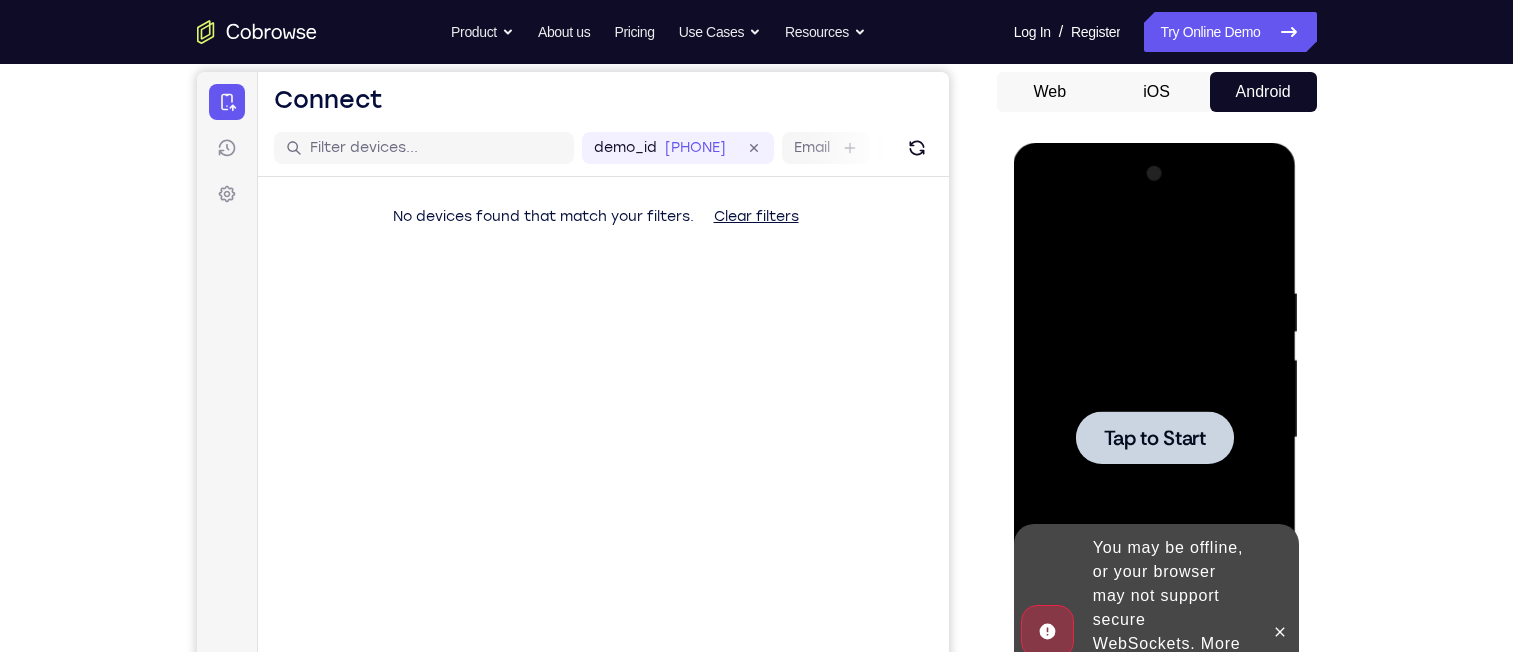 click on "iOS" at bounding box center [1156, 92] 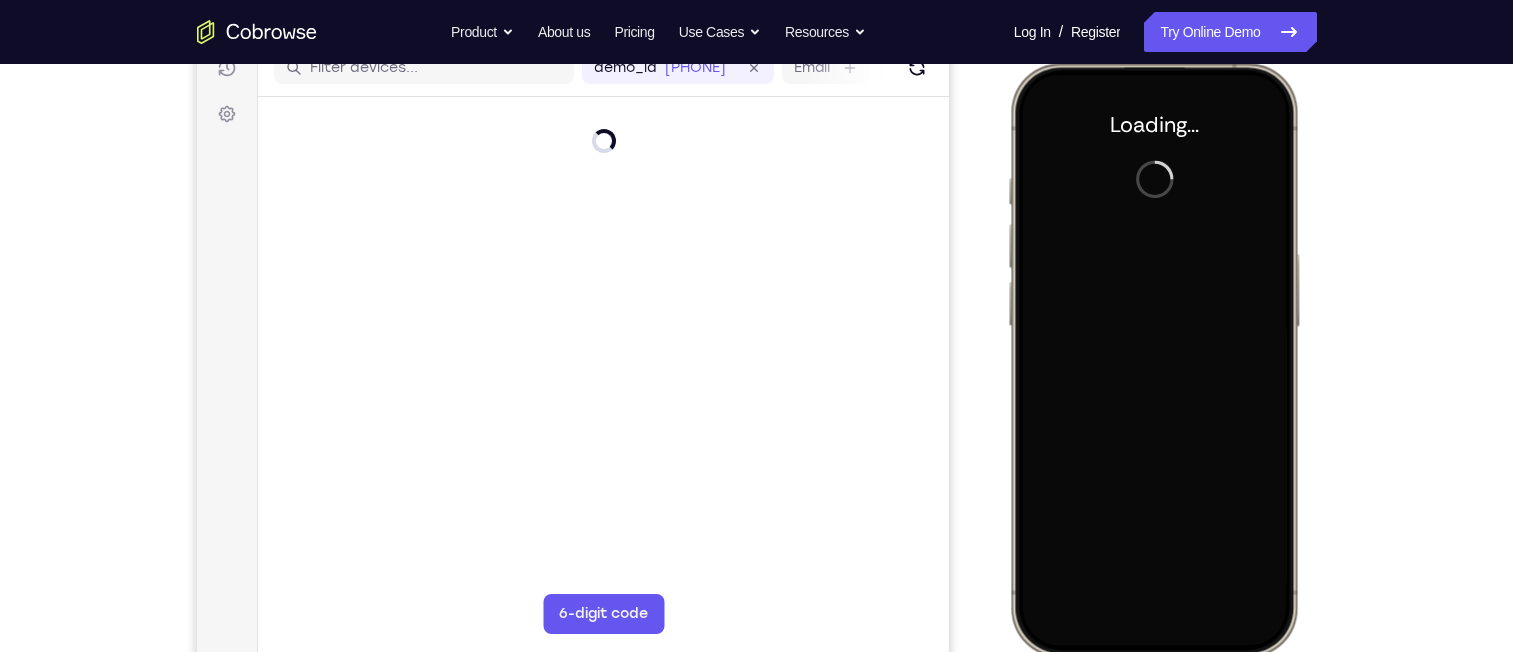 scroll, scrollTop: 0, scrollLeft: 0, axis: both 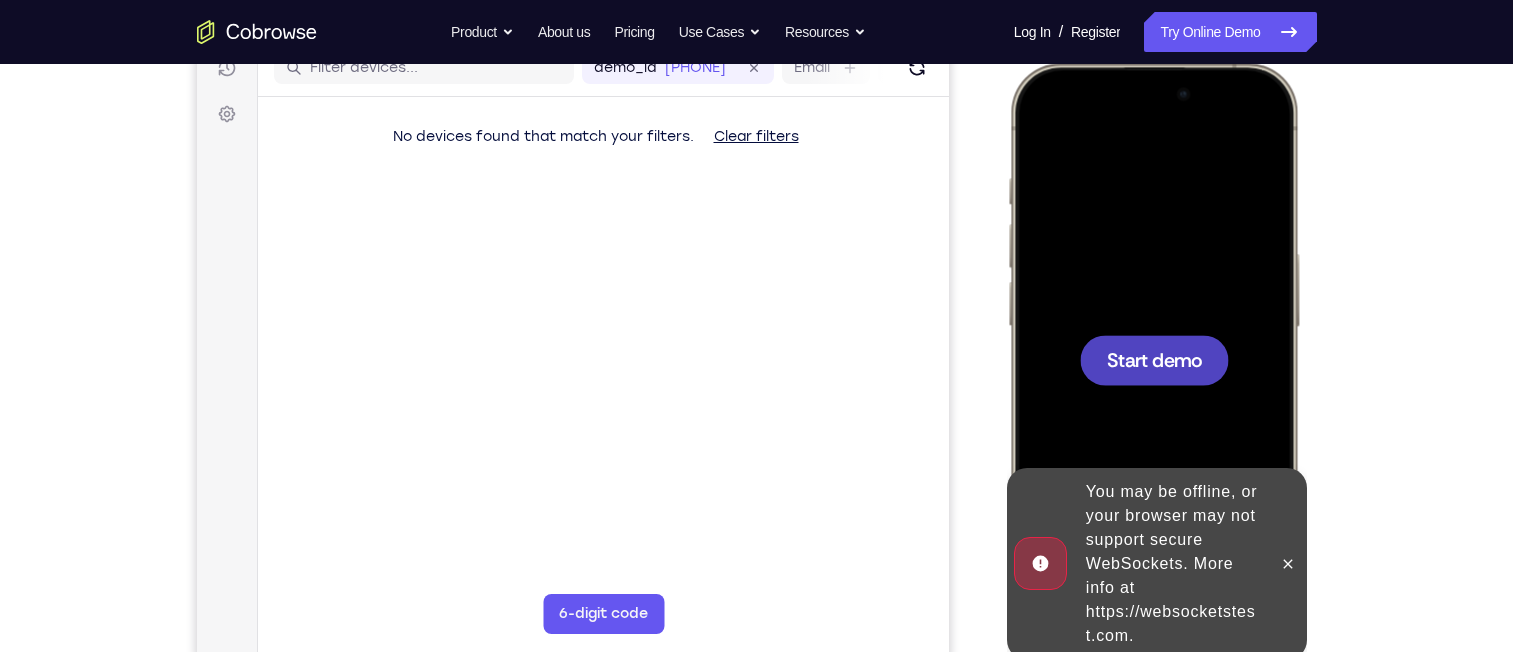 click on "Start demo" at bounding box center [1153, 359] 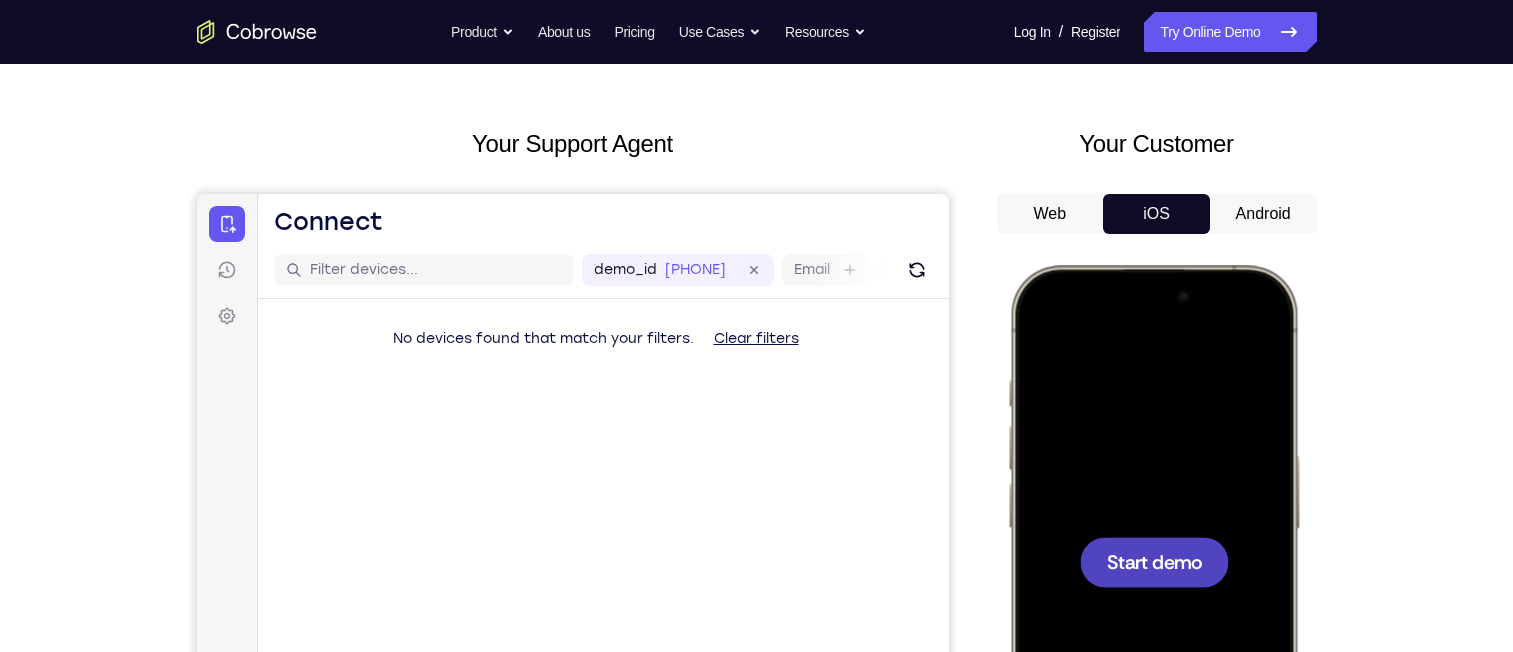 scroll, scrollTop: 64, scrollLeft: 0, axis: vertical 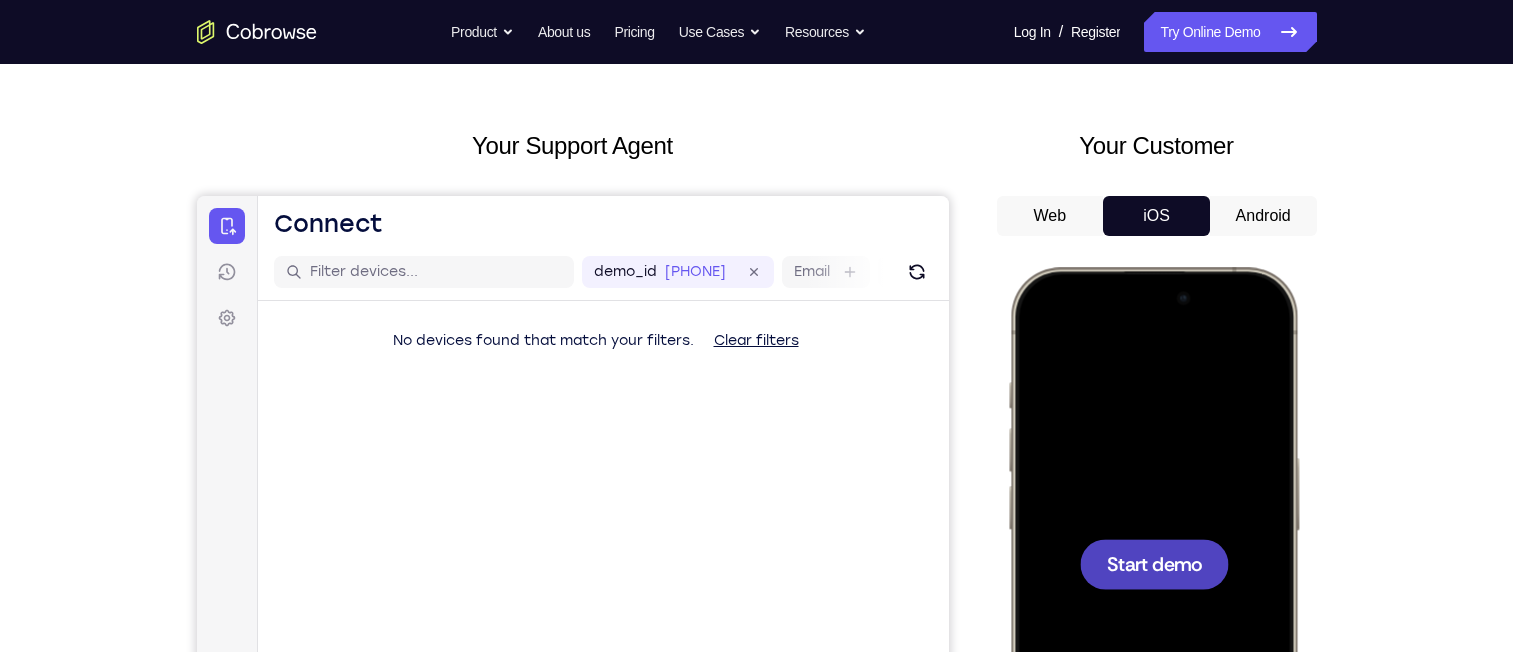 click on "Android" at bounding box center (1263, 216) 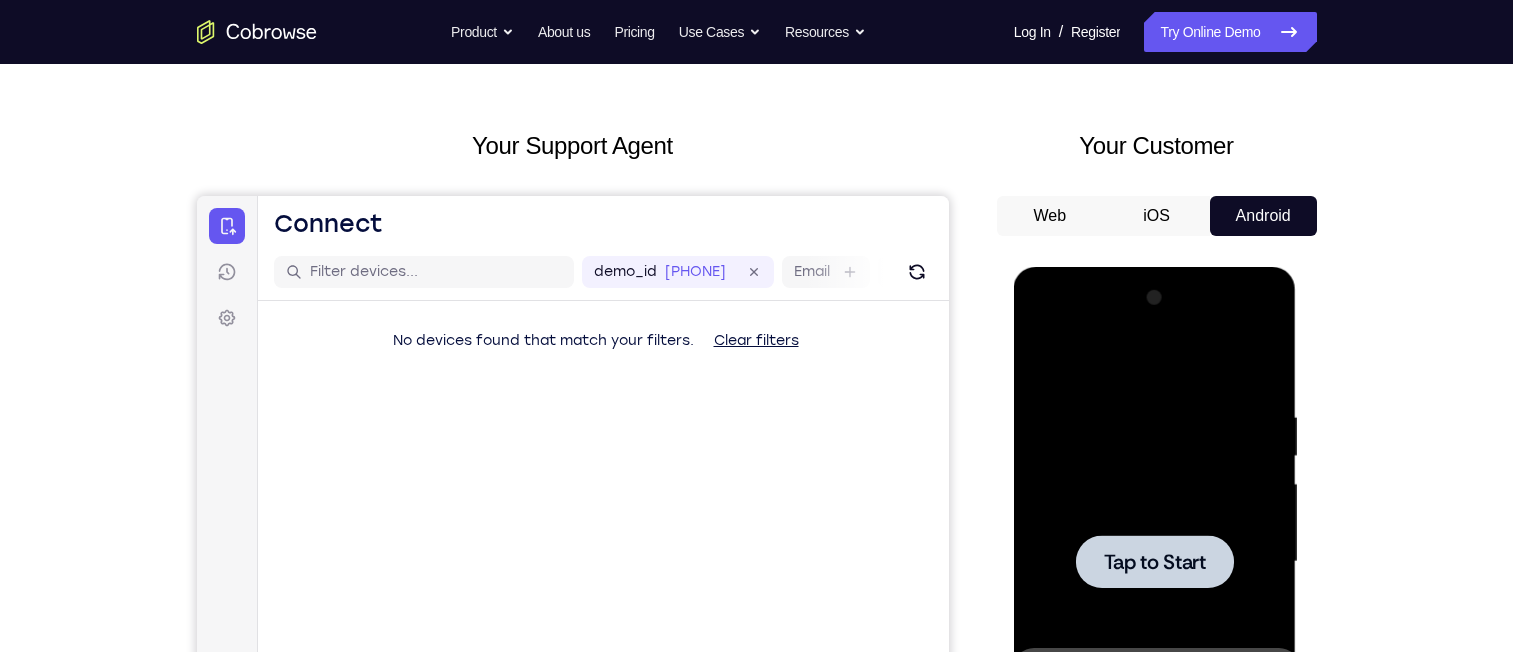 click on "Tap to Start" at bounding box center [1155, 562] 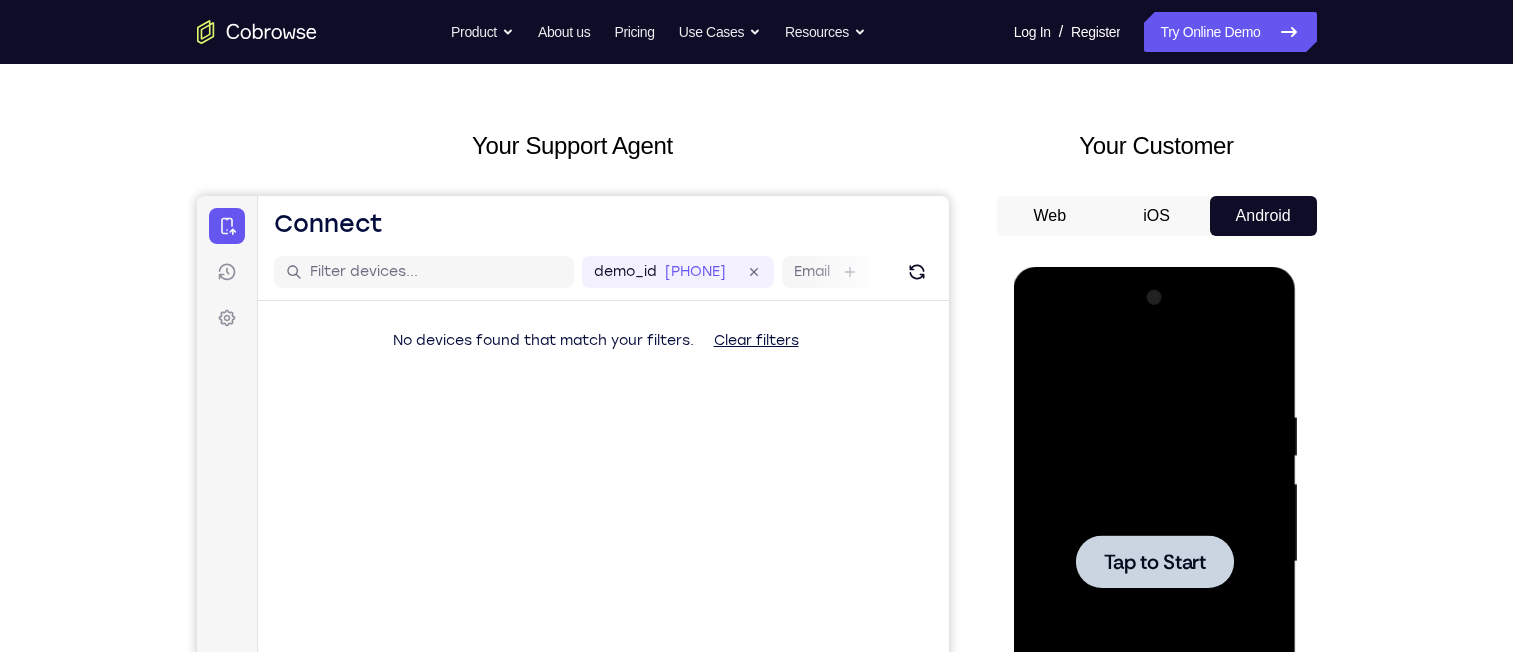 click on "Tap to Start" at bounding box center (1155, 562) 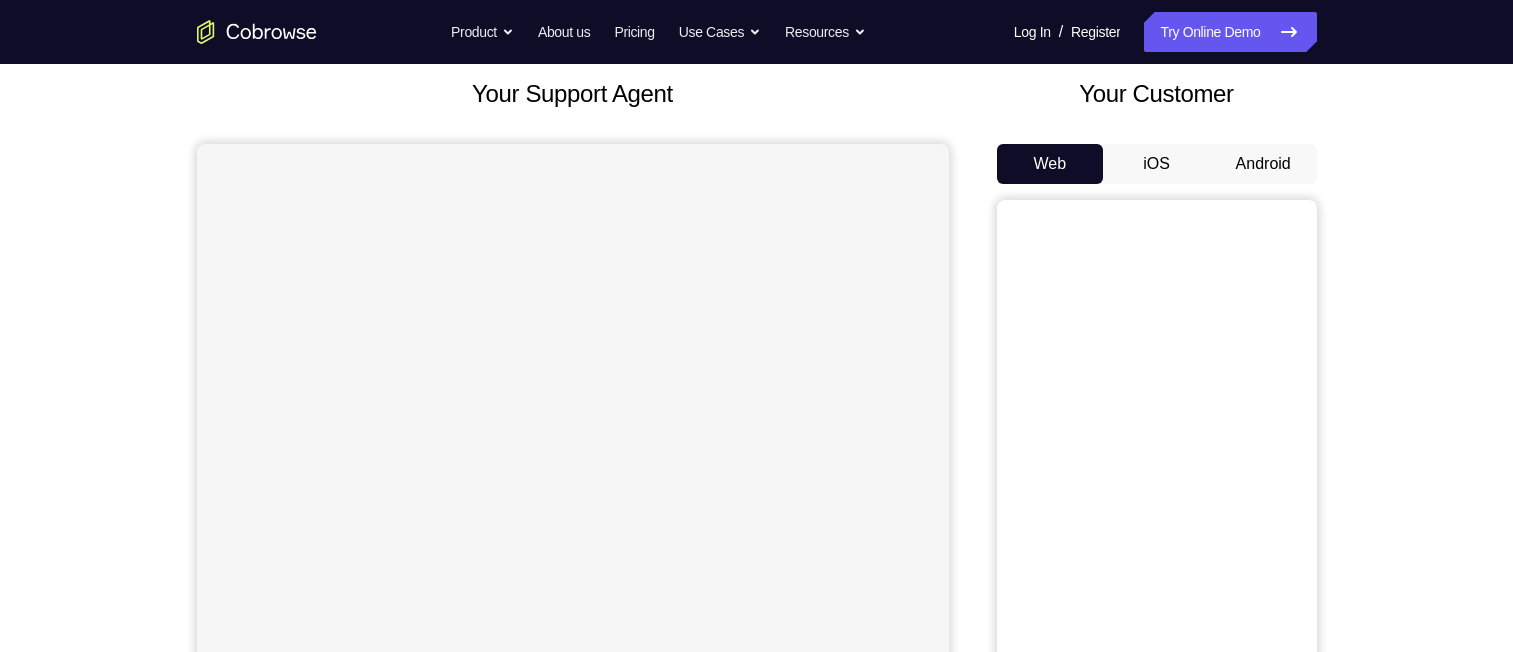 scroll, scrollTop: 0, scrollLeft: 0, axis: both 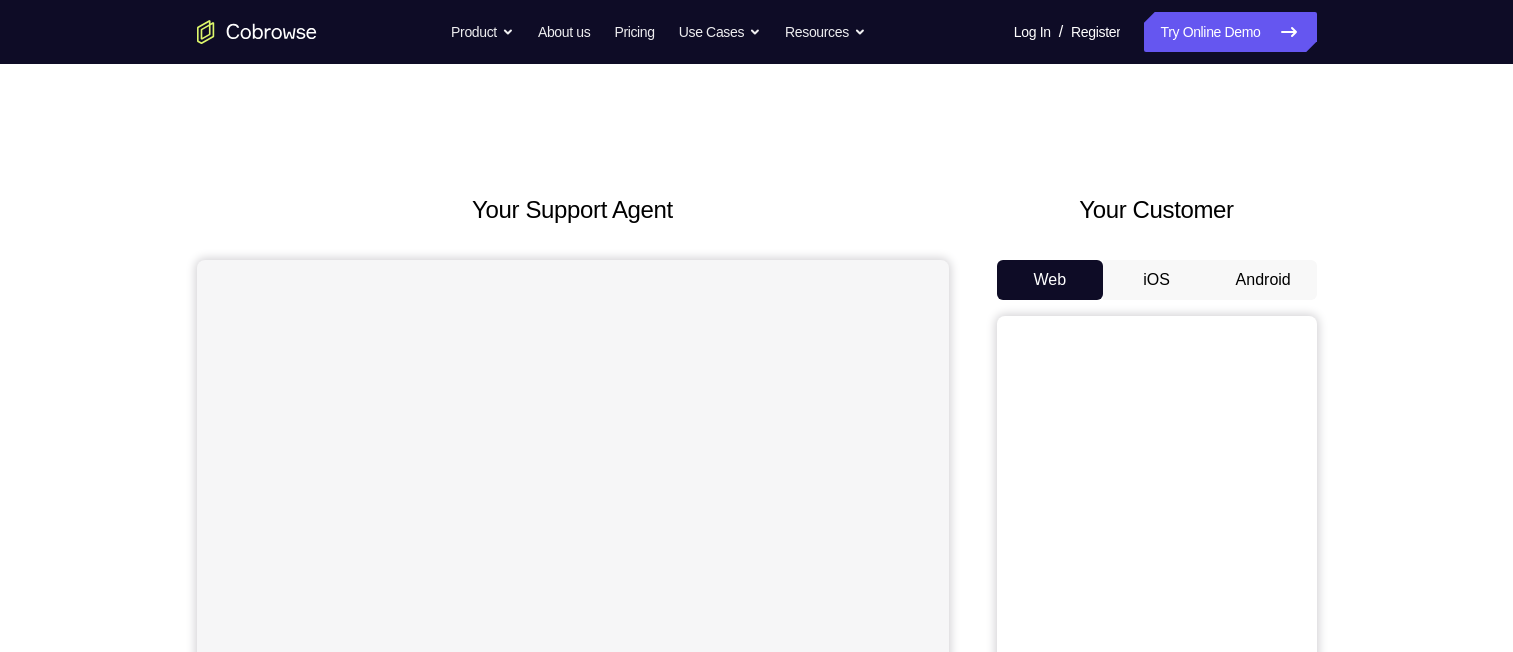 click on "Android" at bounding box center (1263, 280) 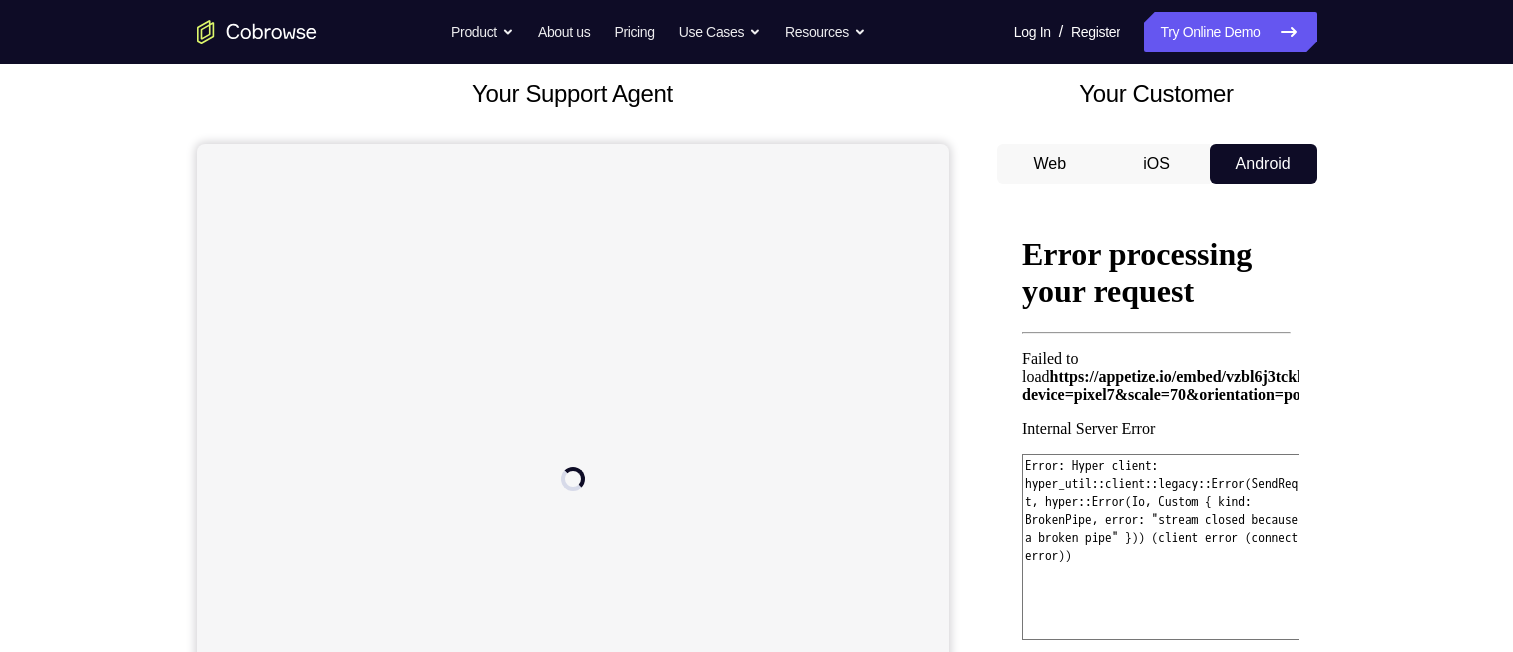 scroll, scrollTop: 122, scrollLeft: 0, axis: vertical 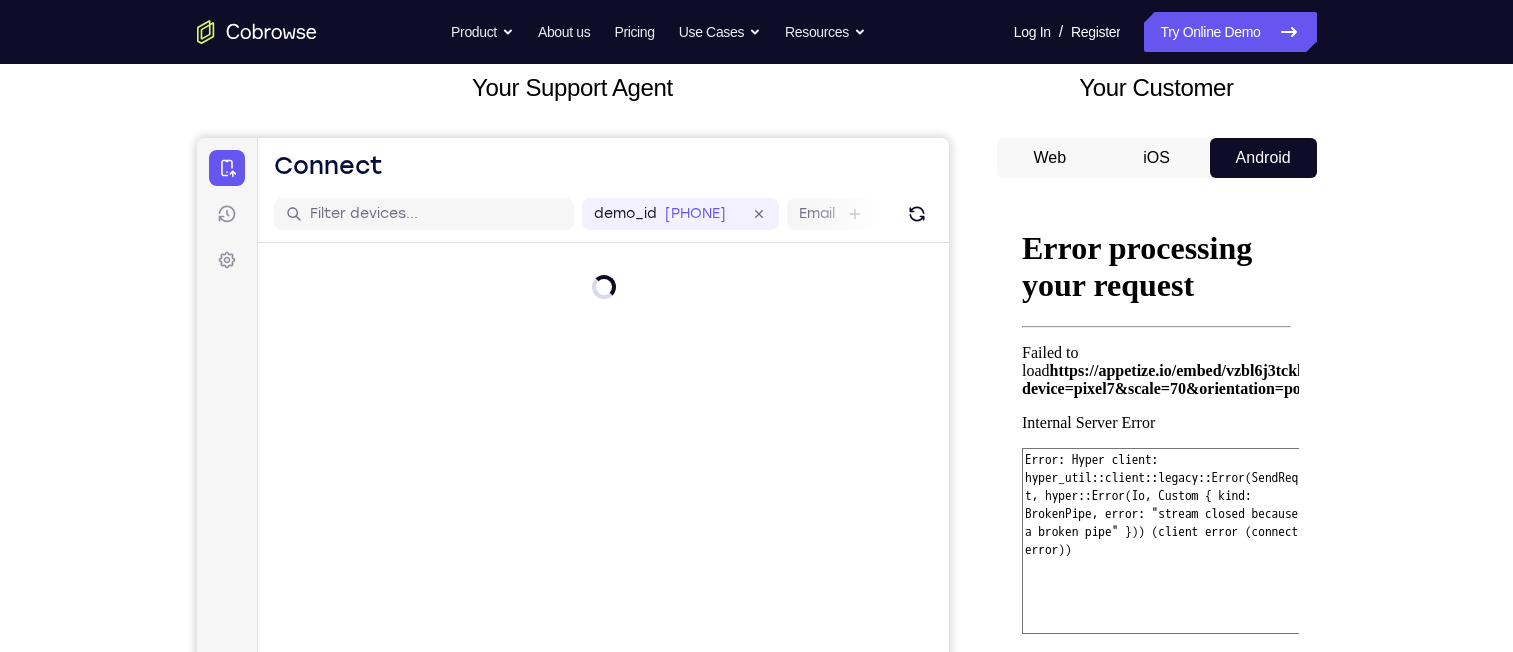 click on "iOS" at bounding box center (1156, 158) 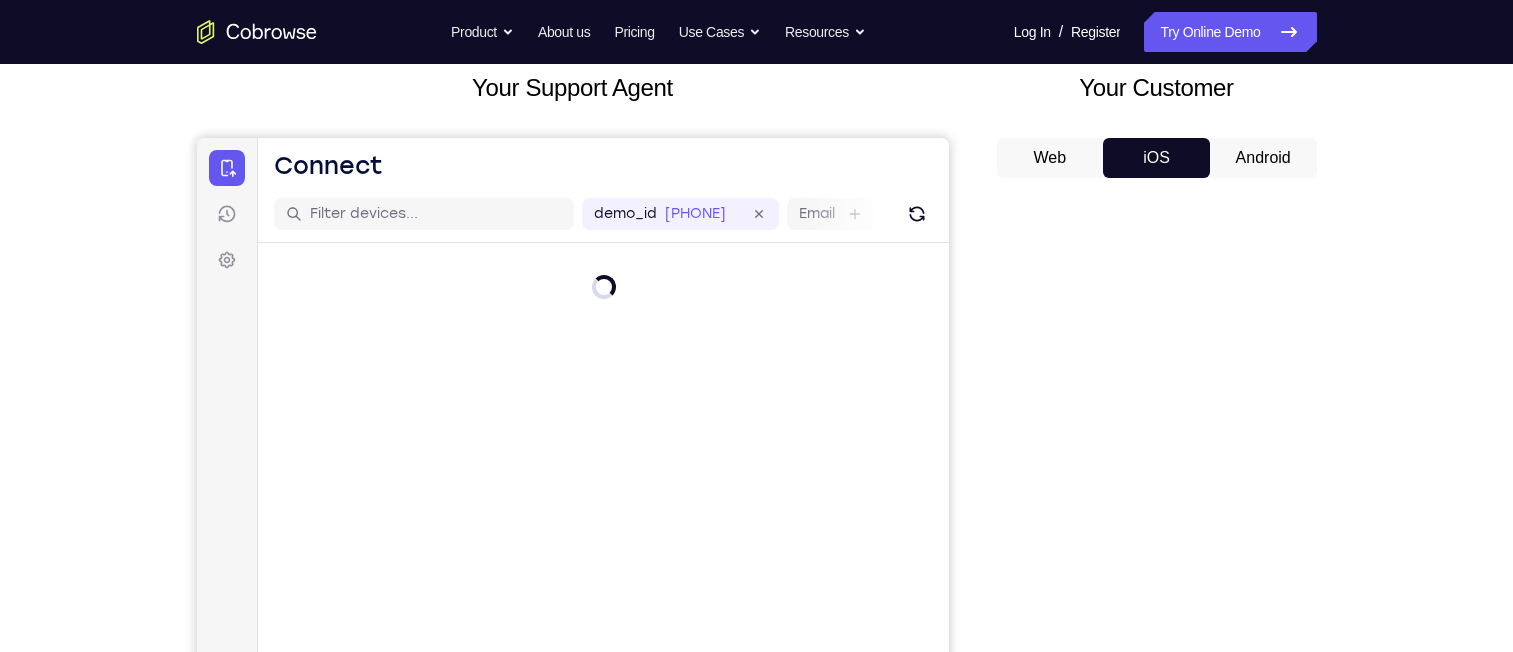click on "Android" at bounding box center [1263, 158] 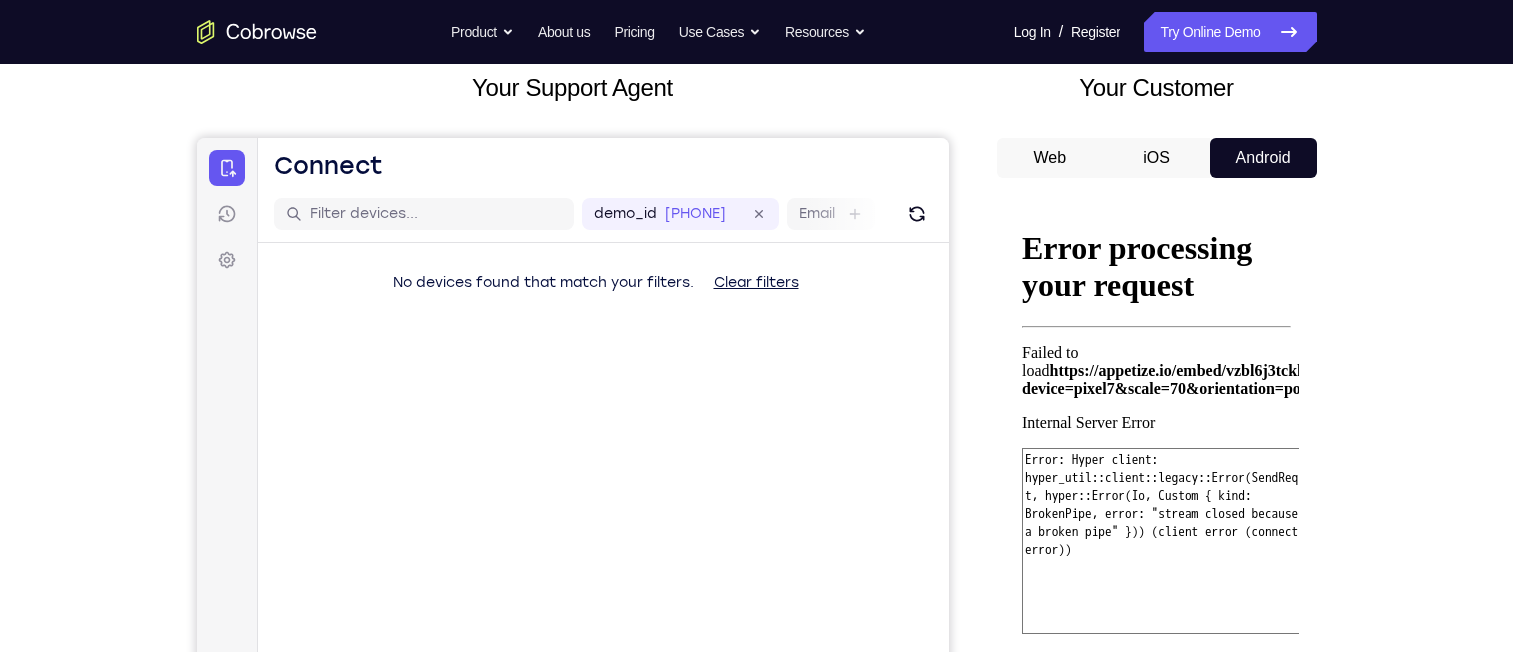 click on "iOS" at bounding box center (1156, 158) 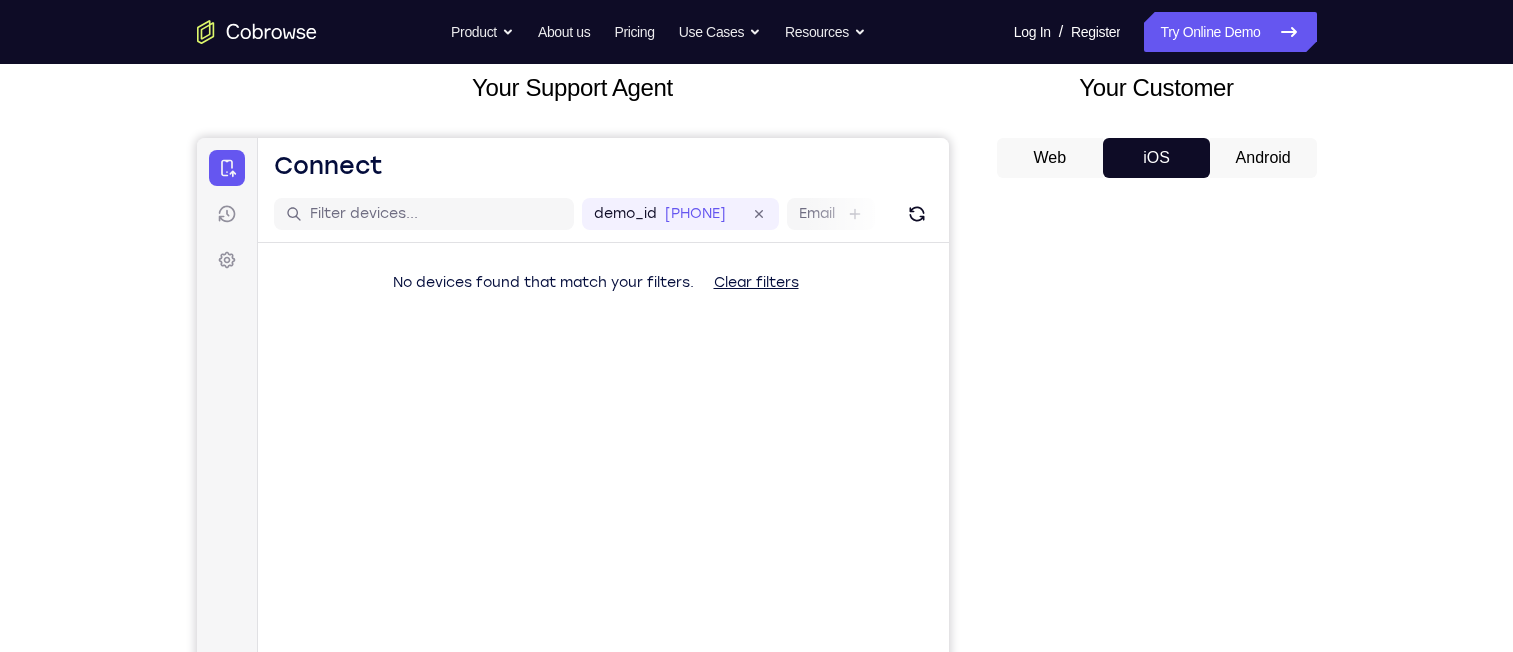 click on "Web" at bounding box center (1050, 158) 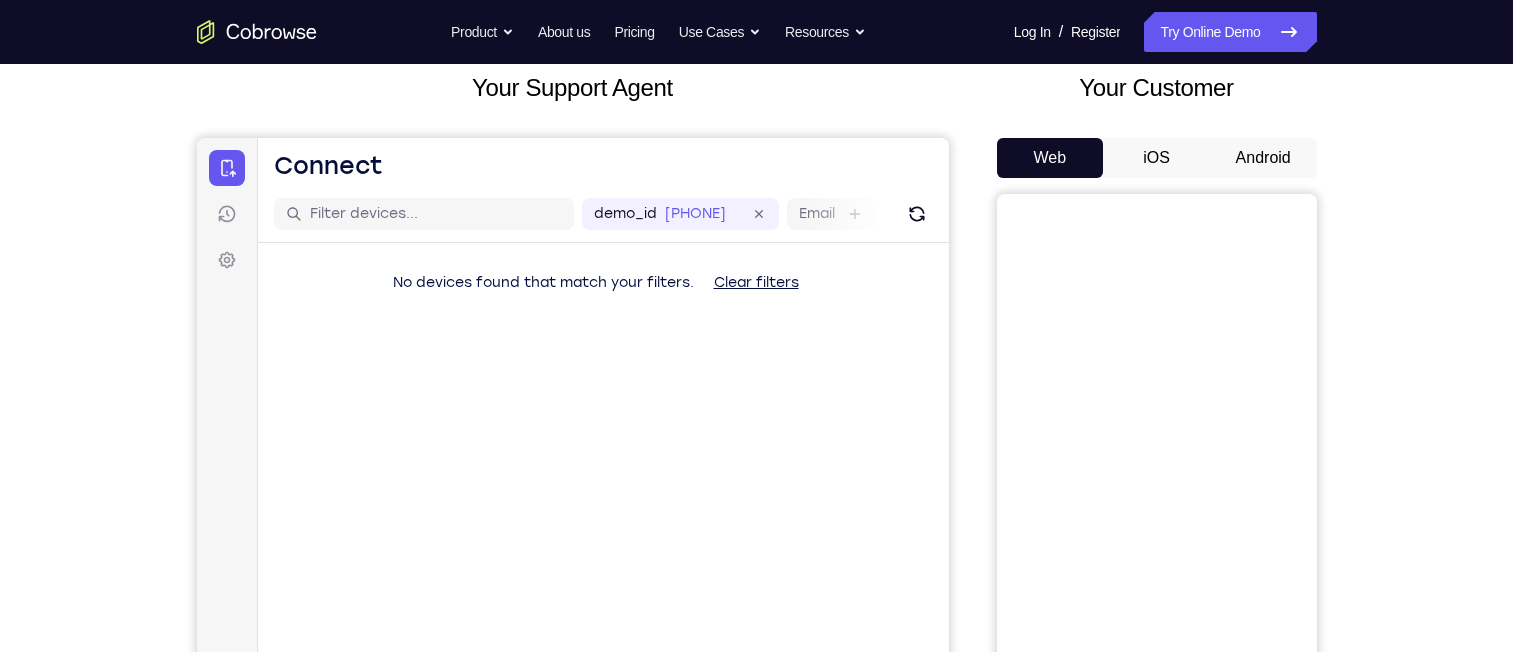 click on "Android" at bounding box center (1263, 158) 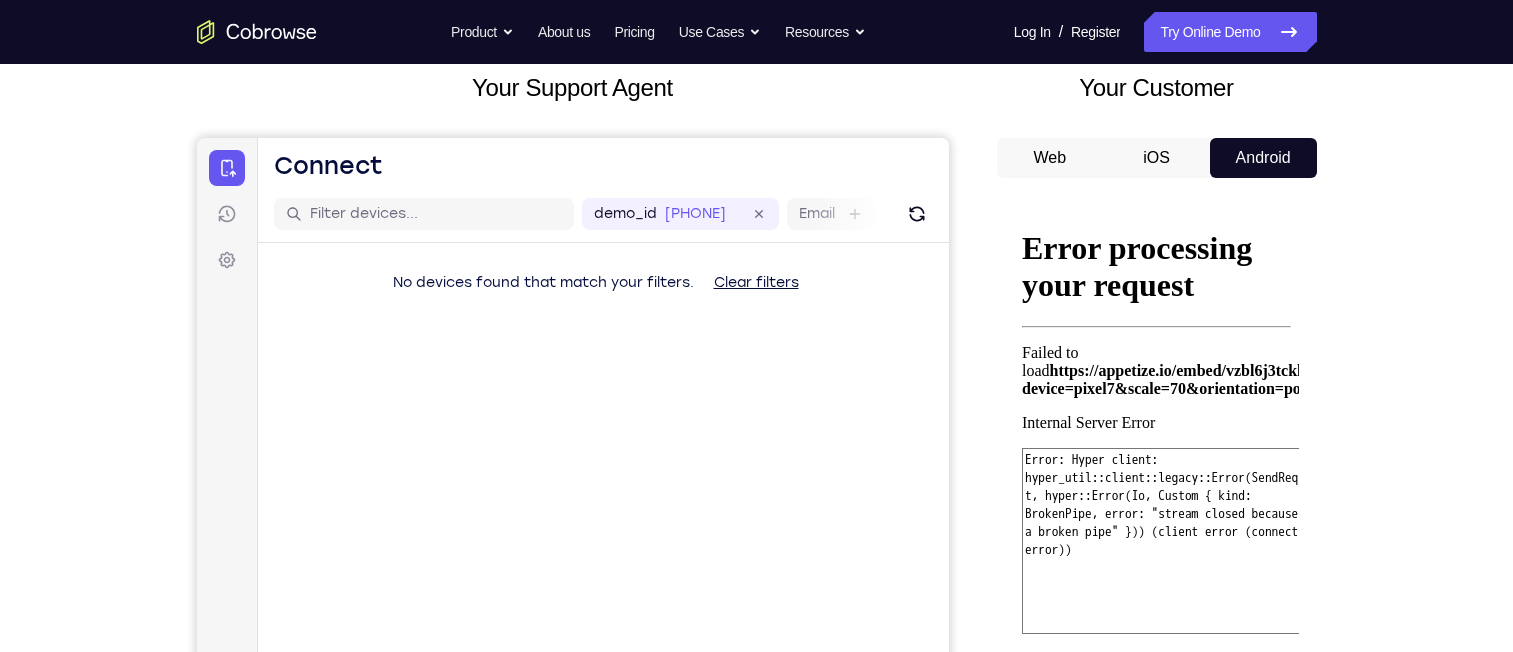 click on "iOS" at bounding box center (1156, 158) 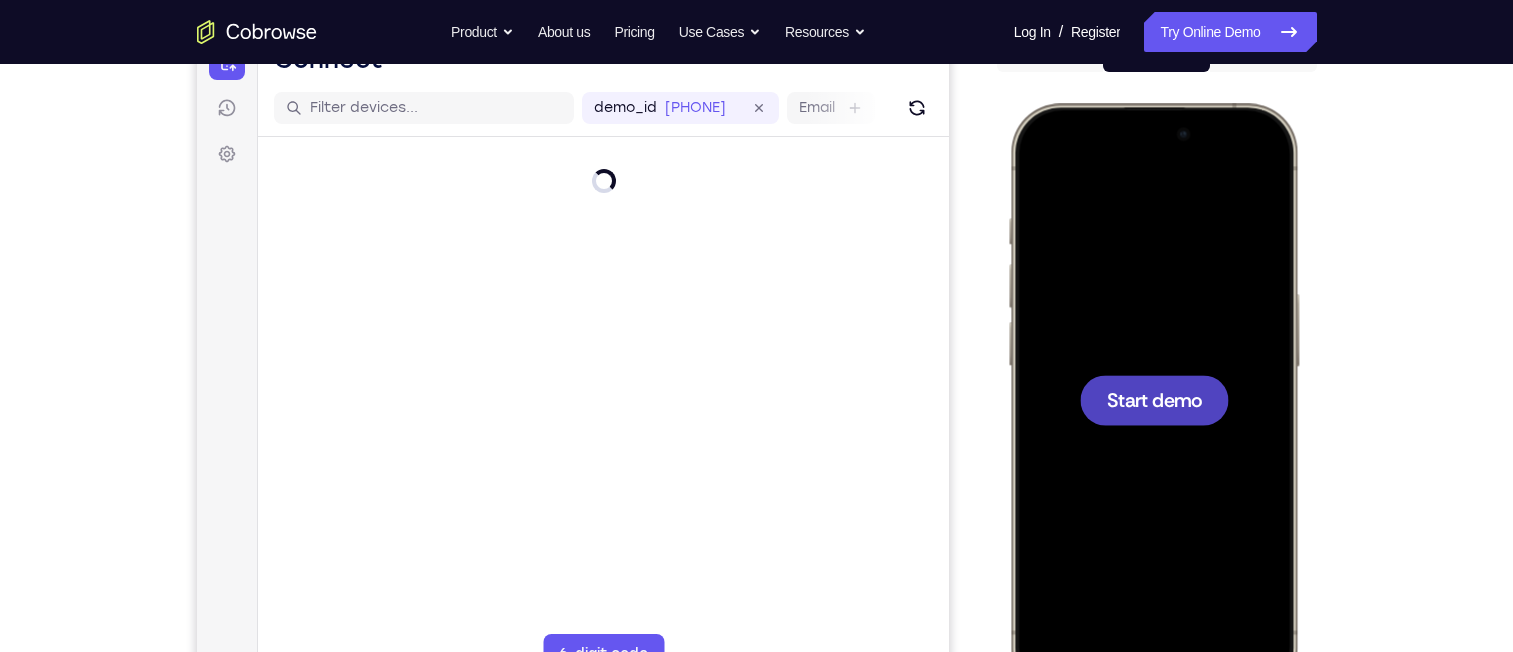 scroll, scrollTop: 0, scrollLeft: 0, axis: both 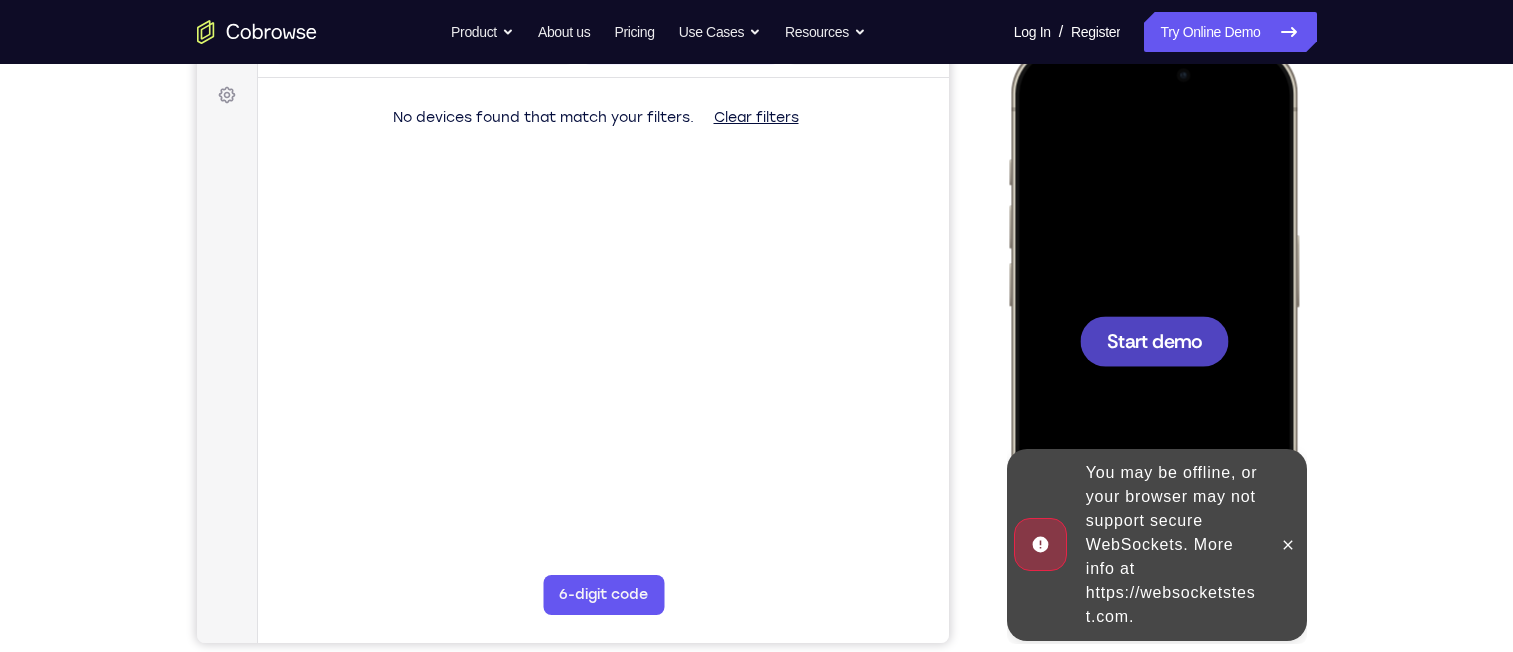 click on "Start demo" at bounding box center (1153, 340) 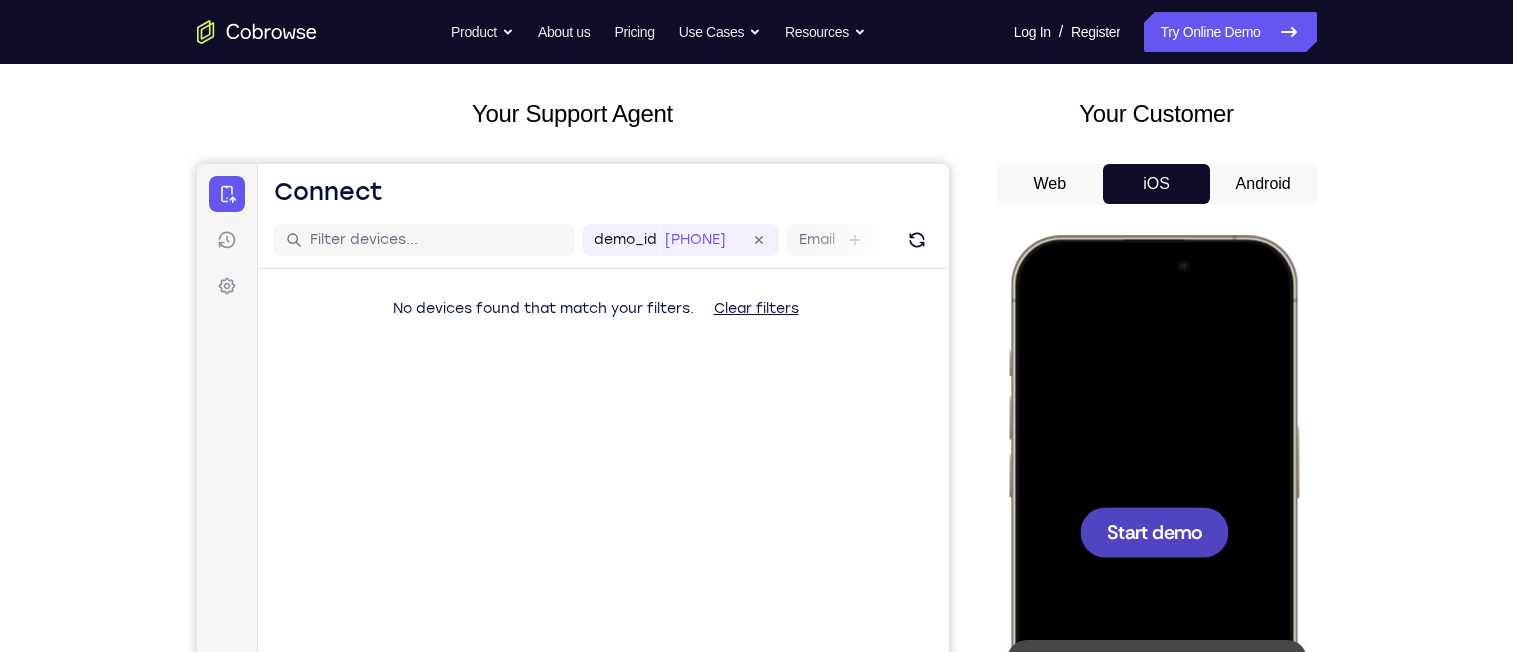 scroll, scrollTop: 91, scrollLeft: 0, axis: vertical 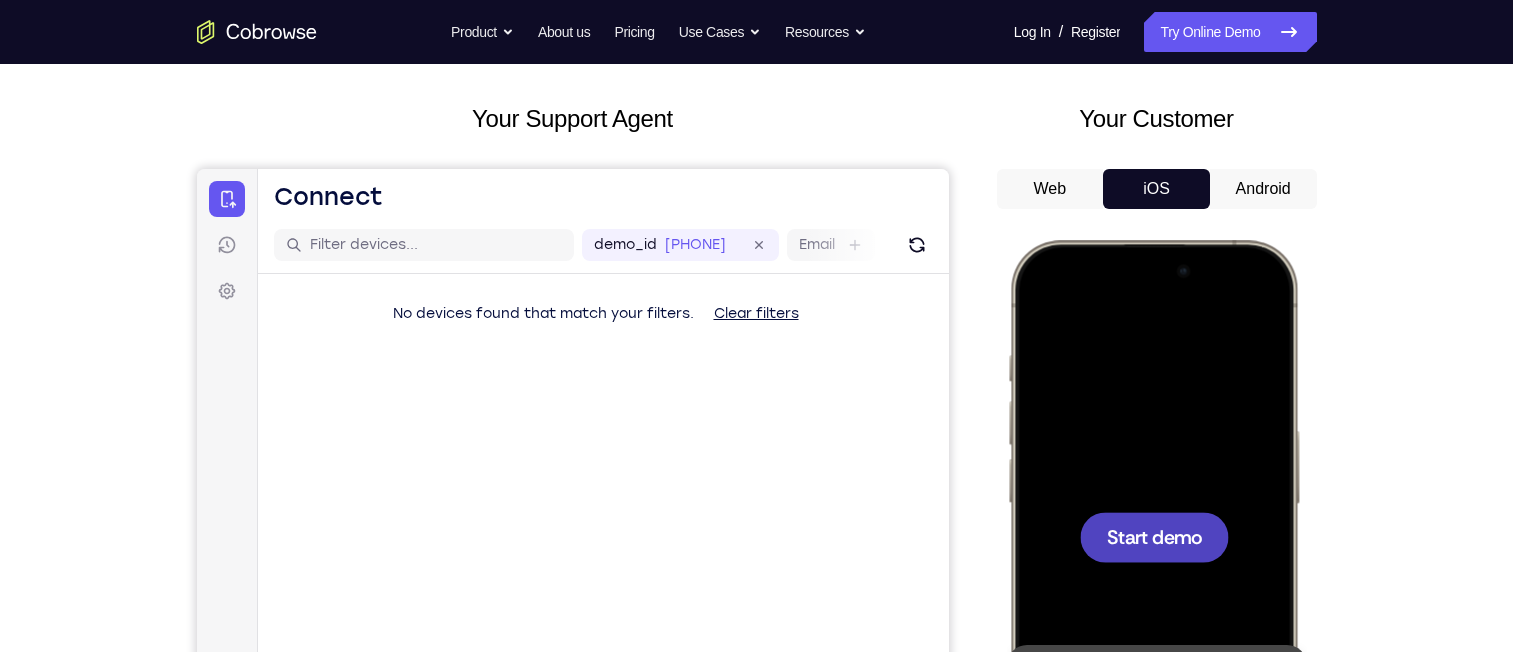 click on "Android" at bounding box center [1263, 189] 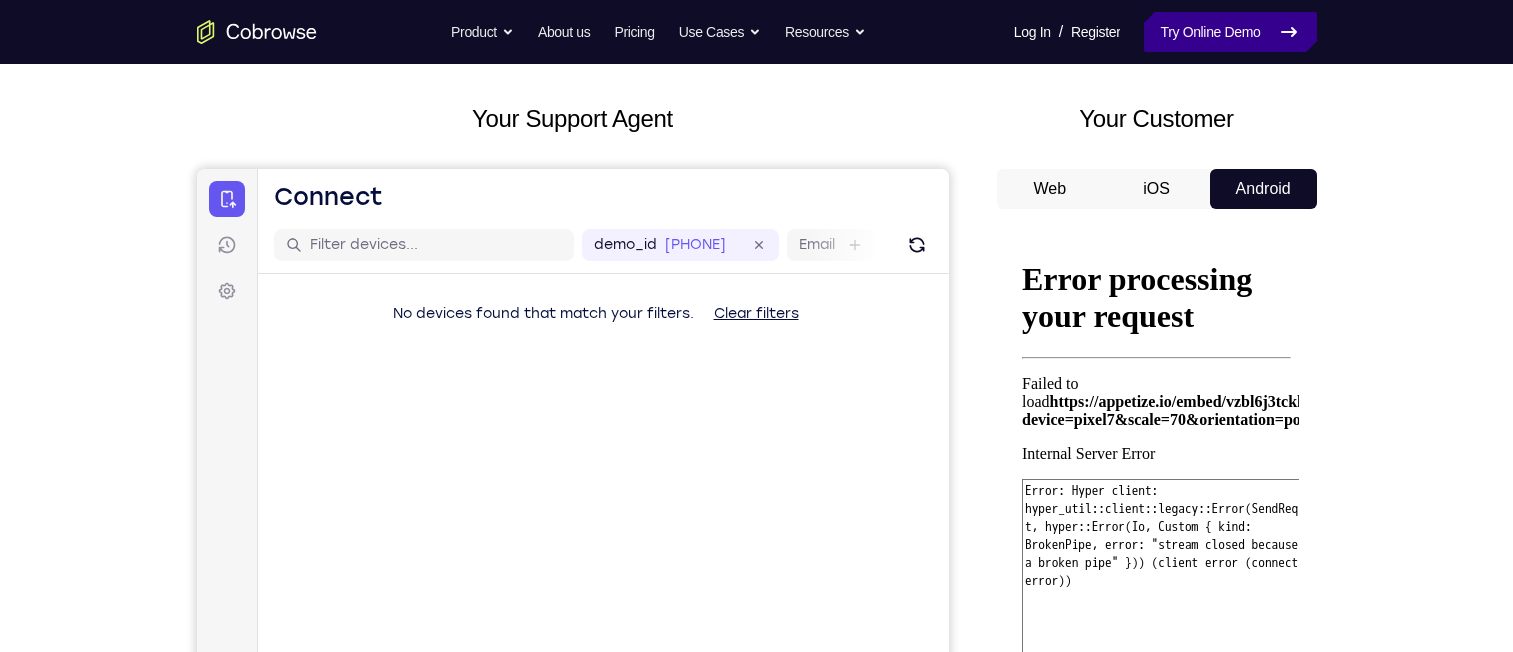 click on "Try Online Demo" at bounding box center (1230, 32) 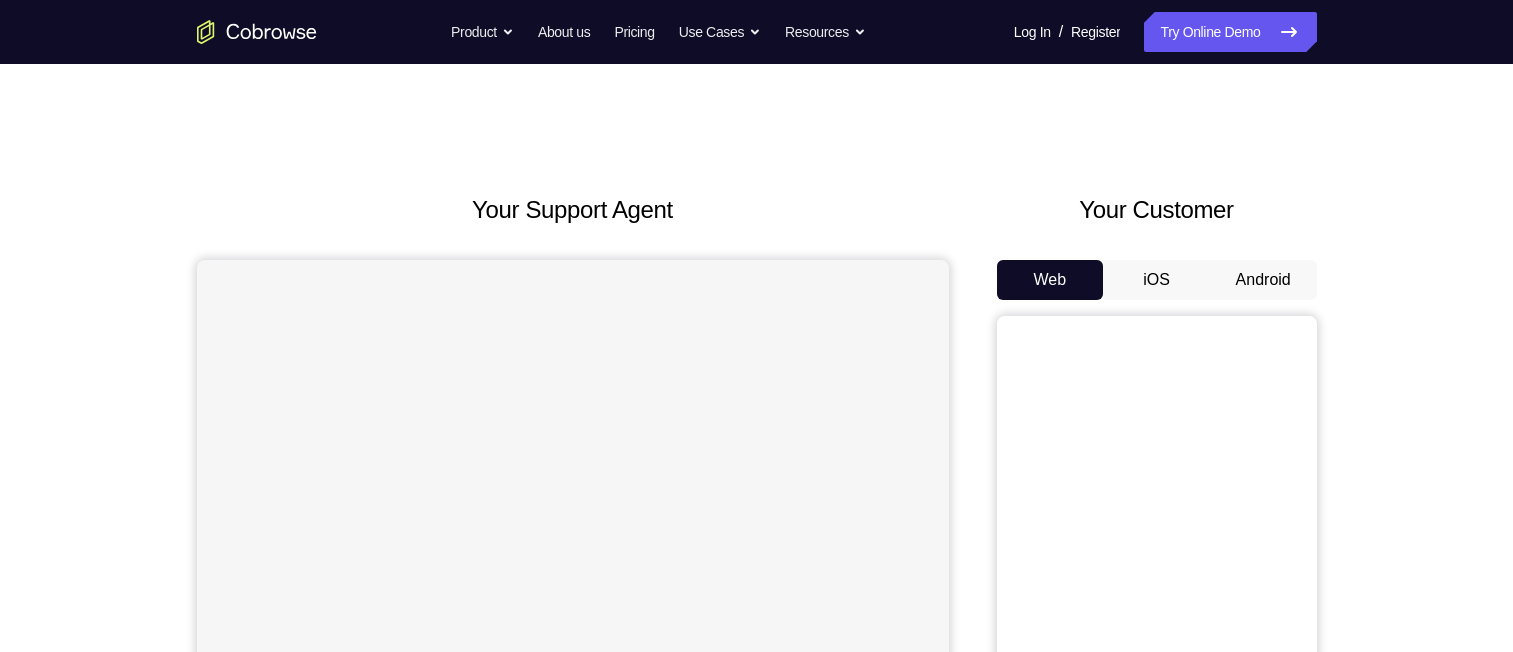 scroll, scrollTop: 0, scrollLeft: 0, axis: both 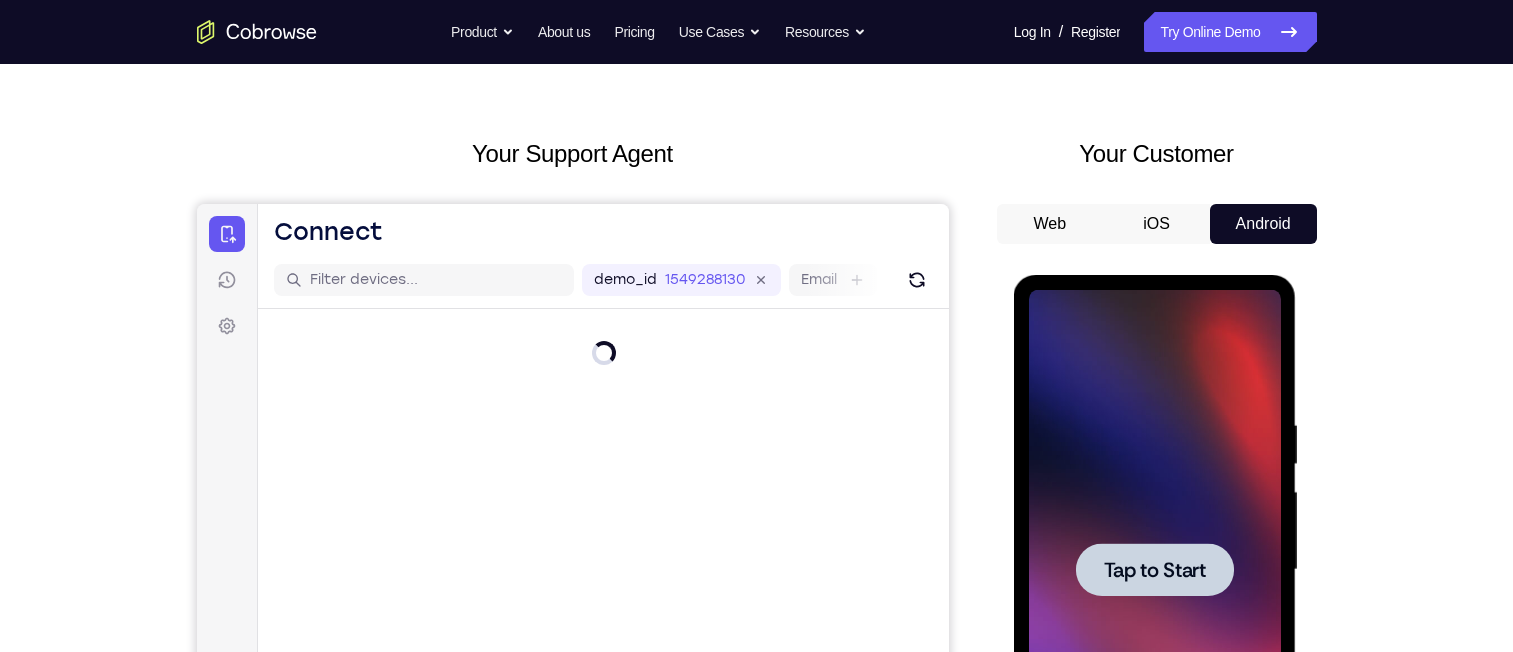 click on "Tap to Start" at bounding box center (1155, 570) 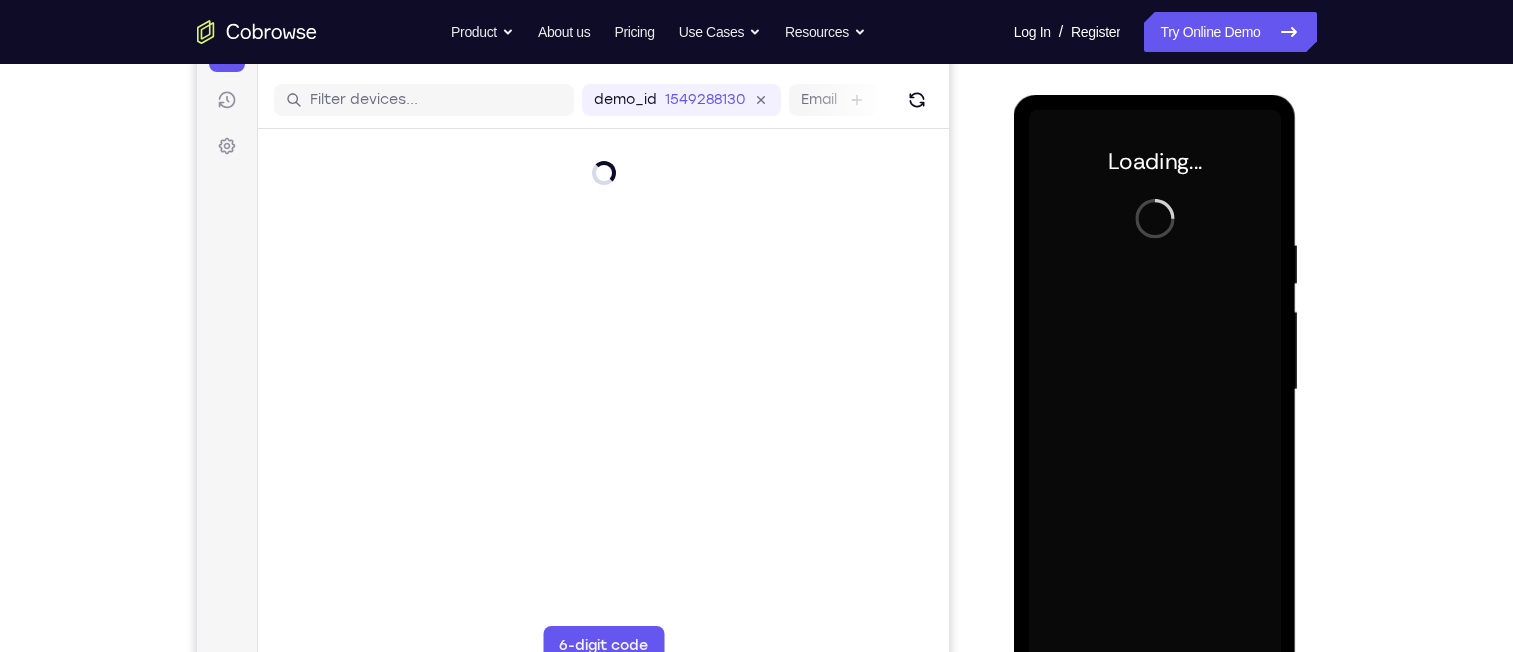 scroll, scrollTop: 248, scrollLeft: 0, axis: vertical 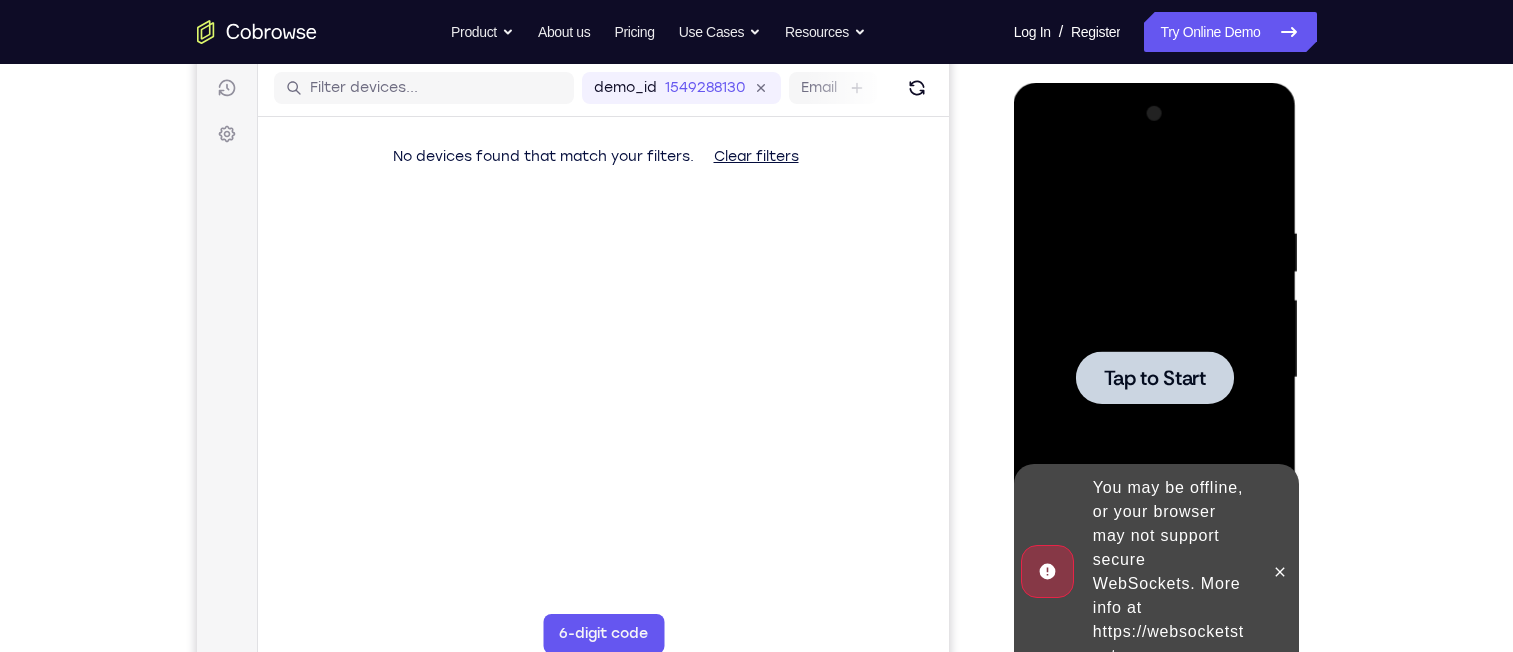 click on "Tap to Start" at bounding box center (1155, 378) 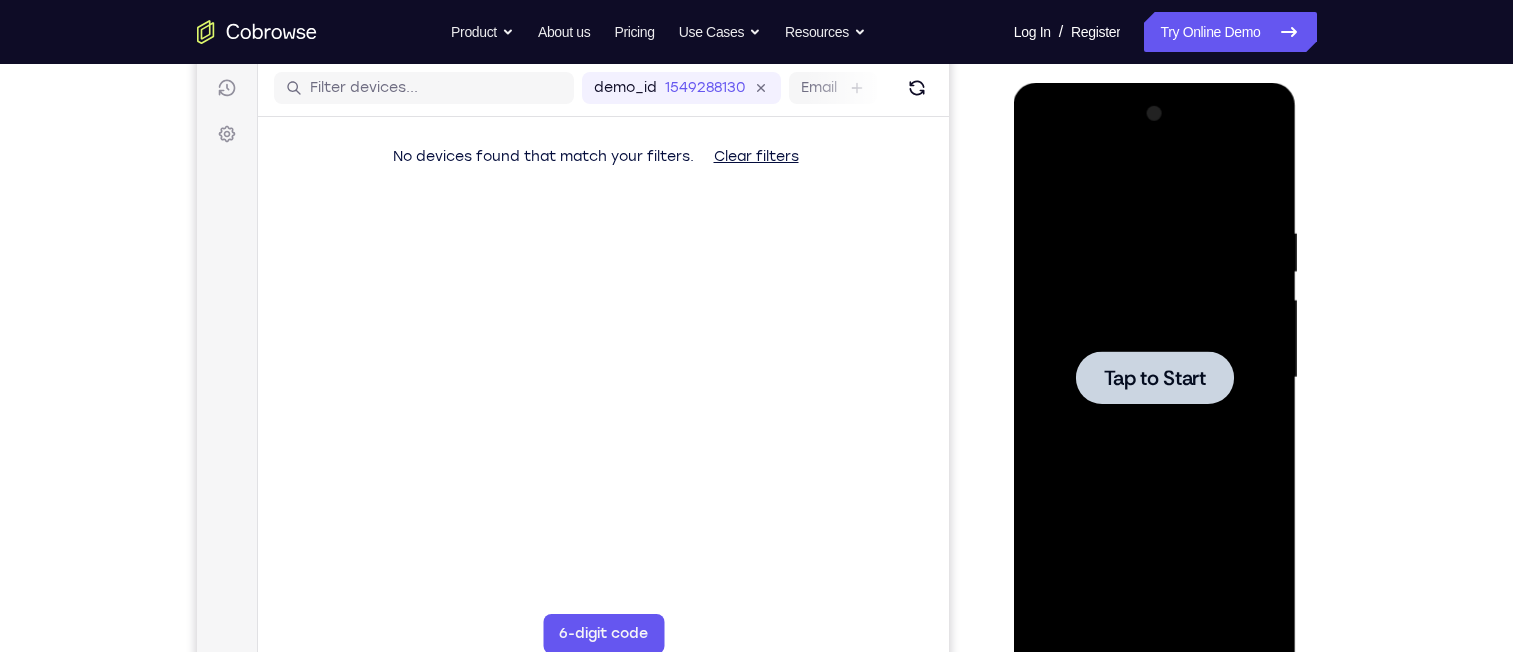 click at bounding box center [1155, 377] 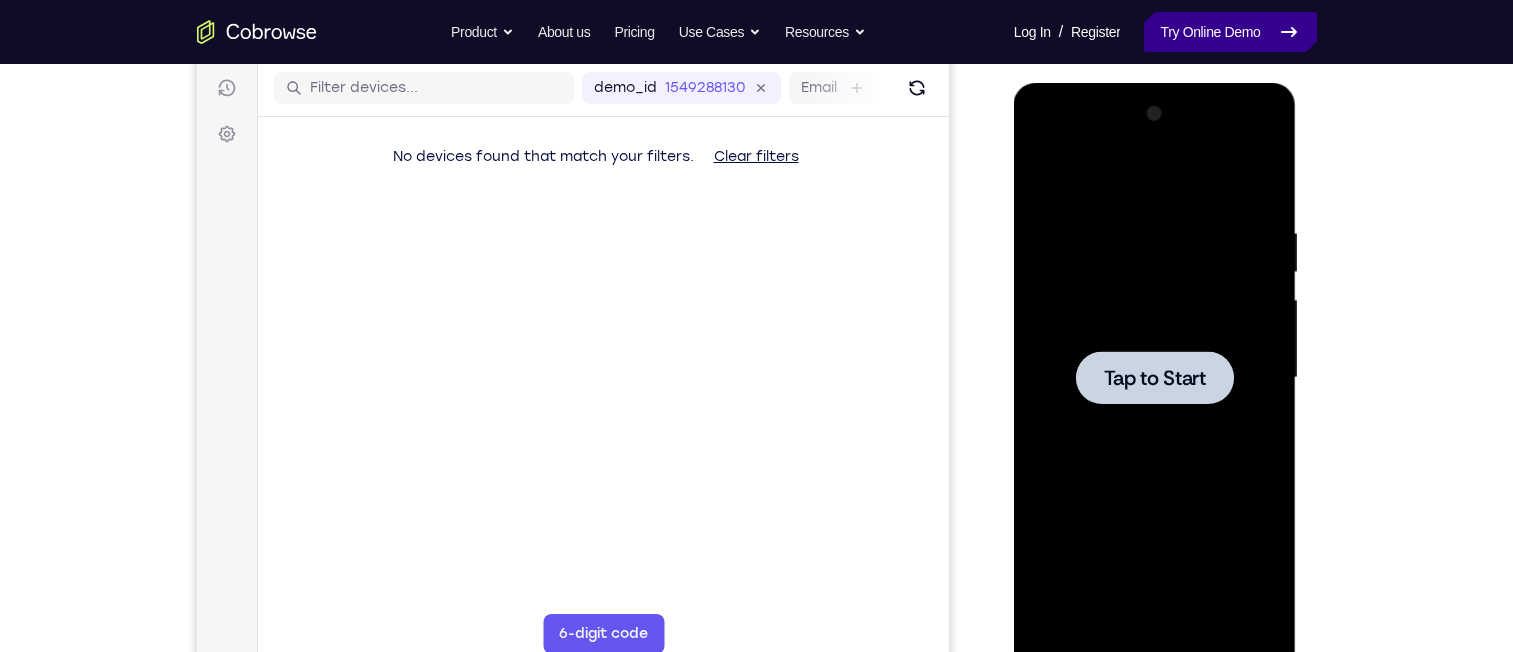 click on "Try Online Demo" at bounding box center [1230, 32] 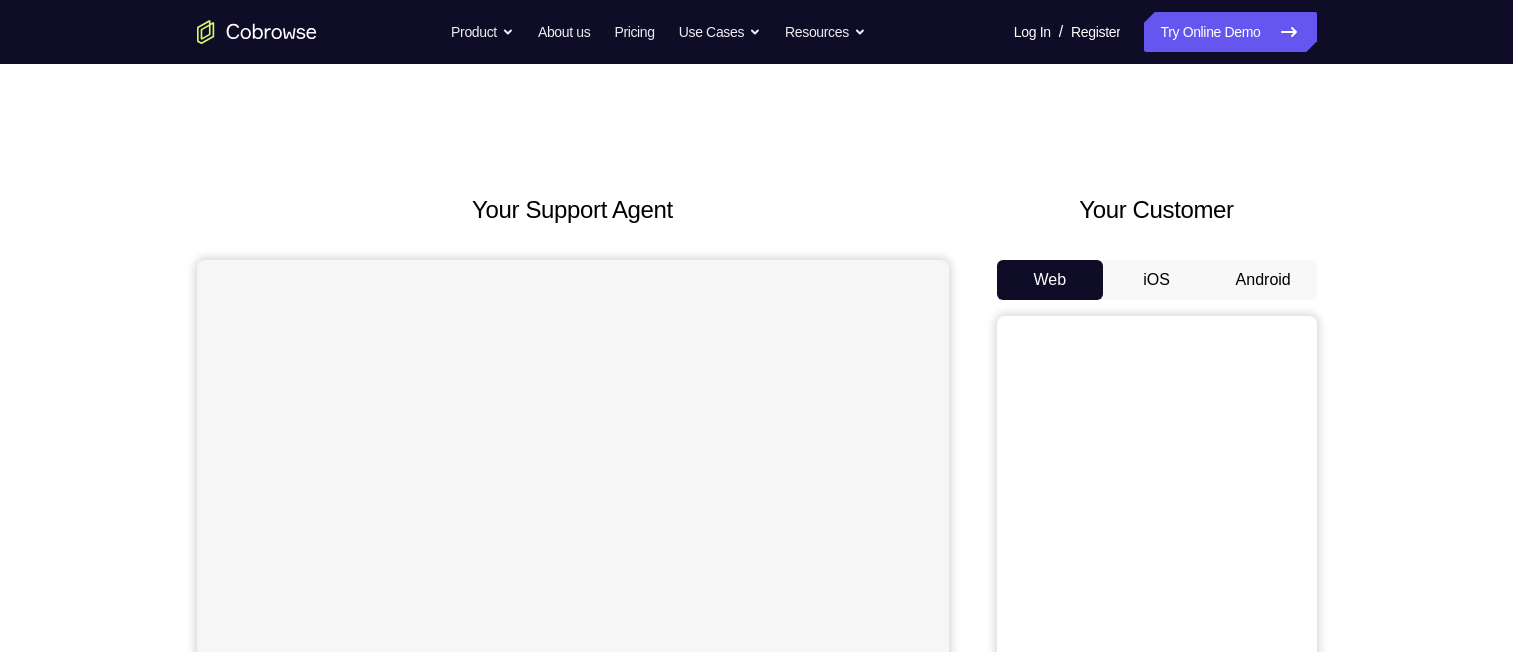 scroll, scrollTop: 0, scrollLeft: 0, axis: both 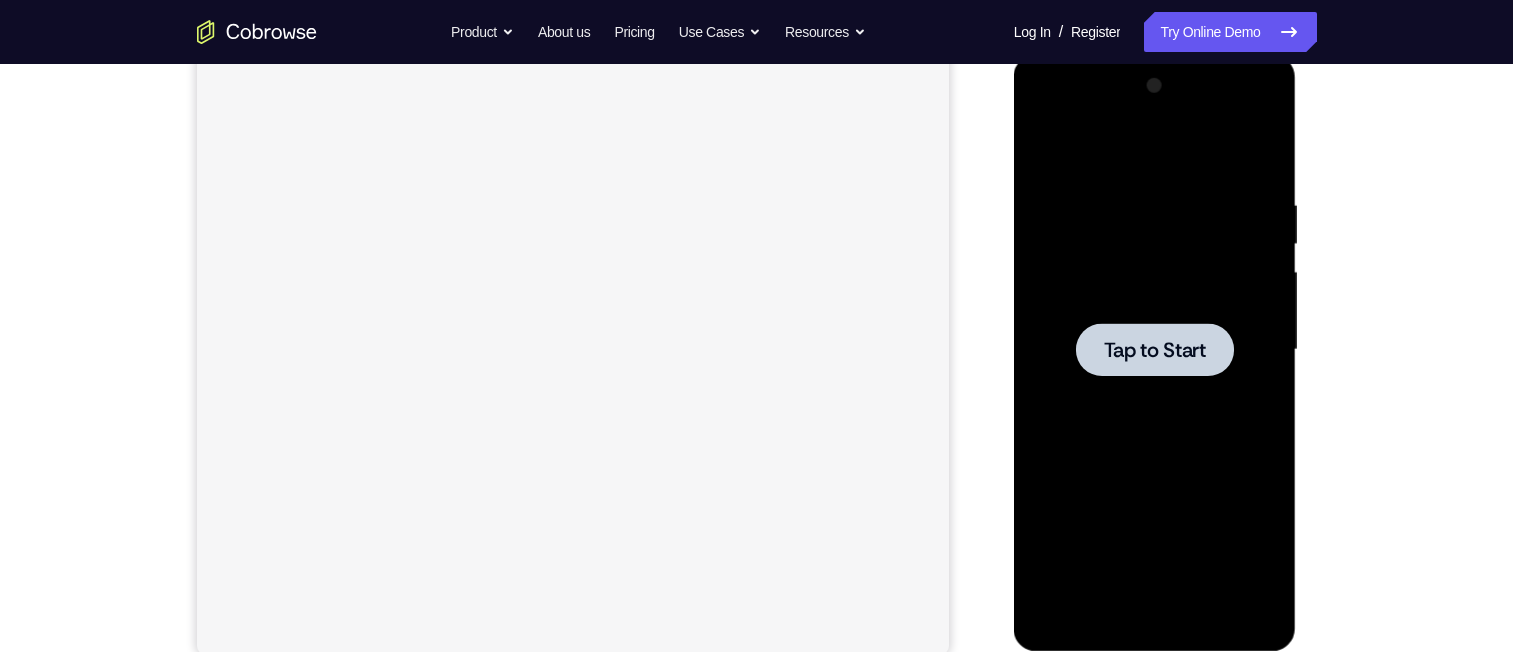 click at bounding box center [1155, 349] 